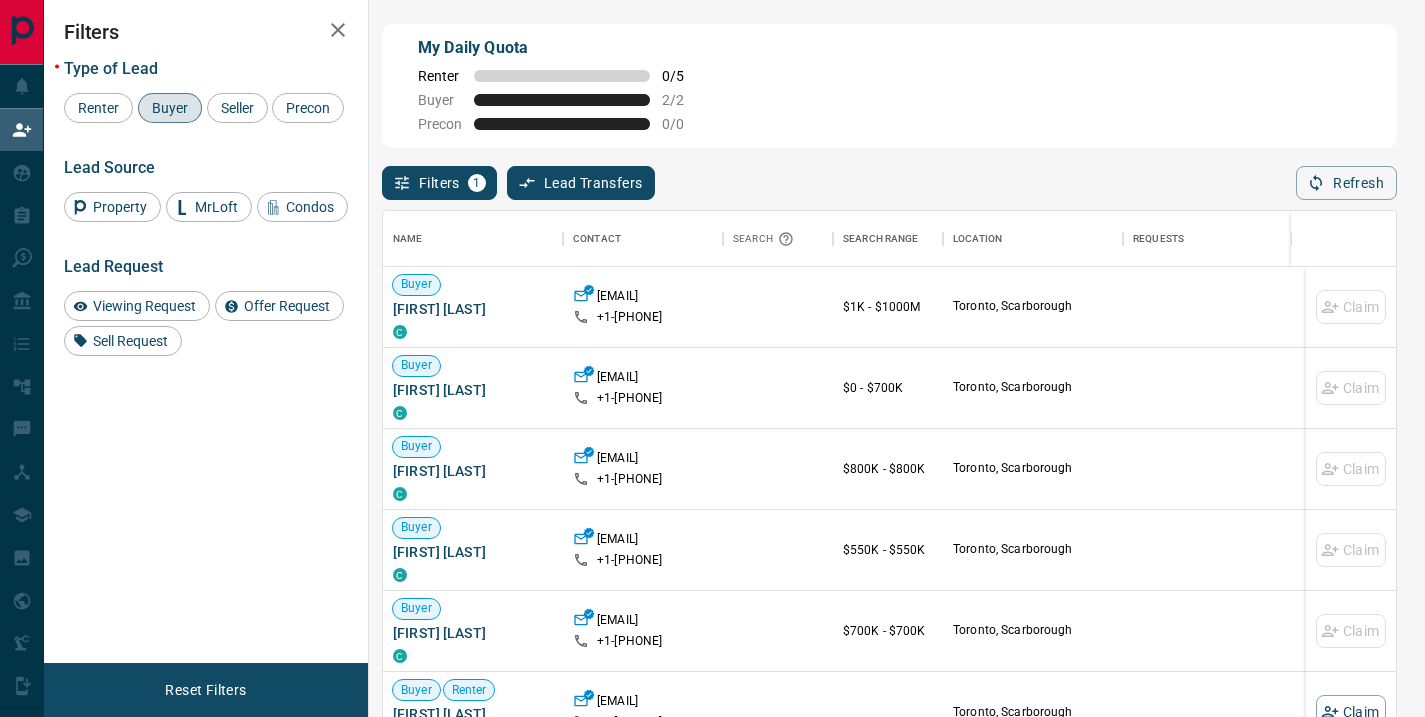 scroll, scrollTop: 0, scrollLeft: 0, axis: both 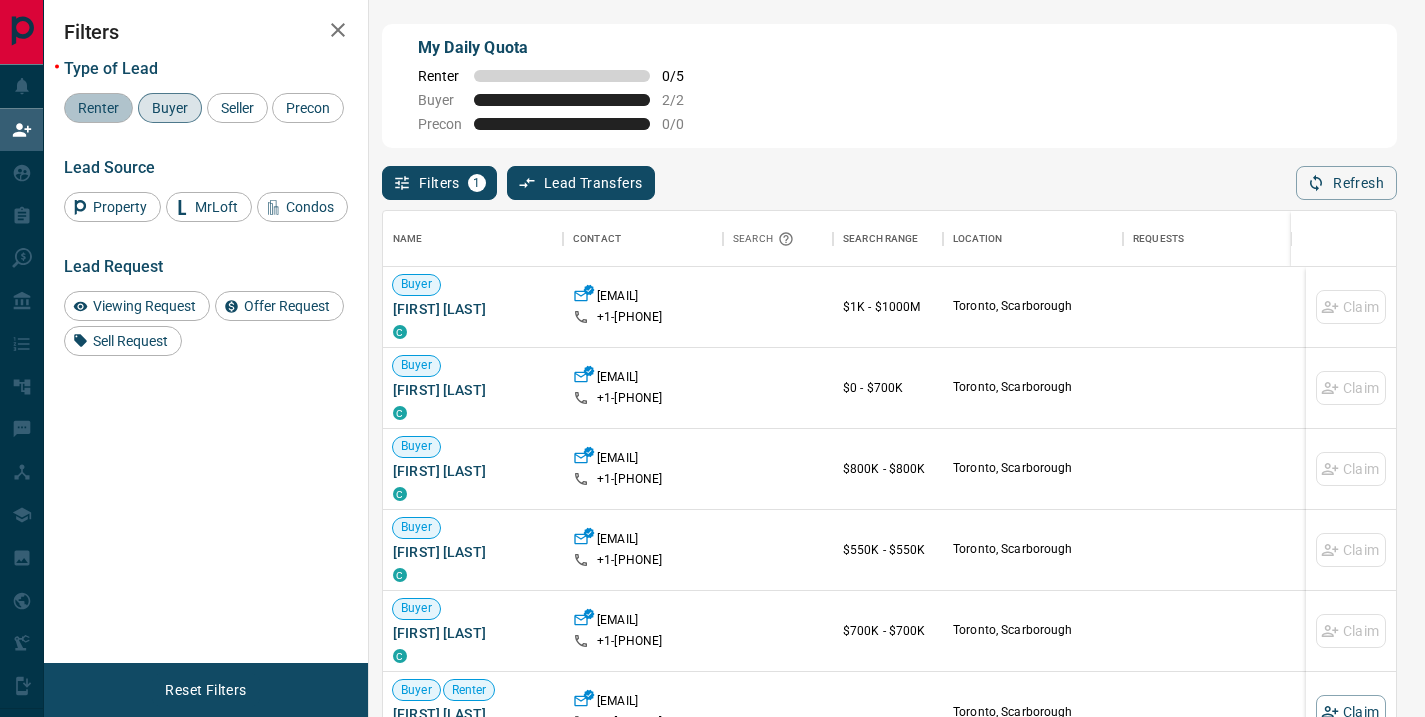 click on "Renter" at bounding box center (98, 108) 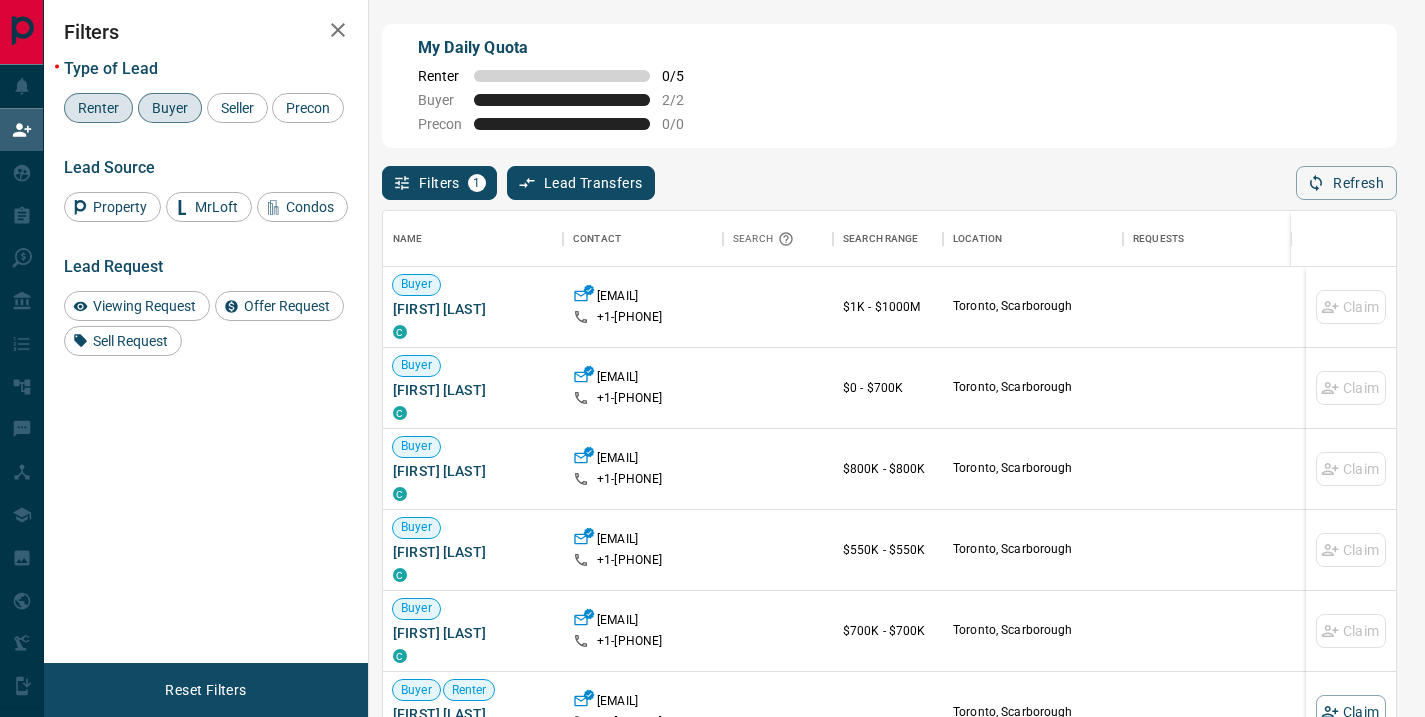click on "Buyer" at bounding box center (170, 108) 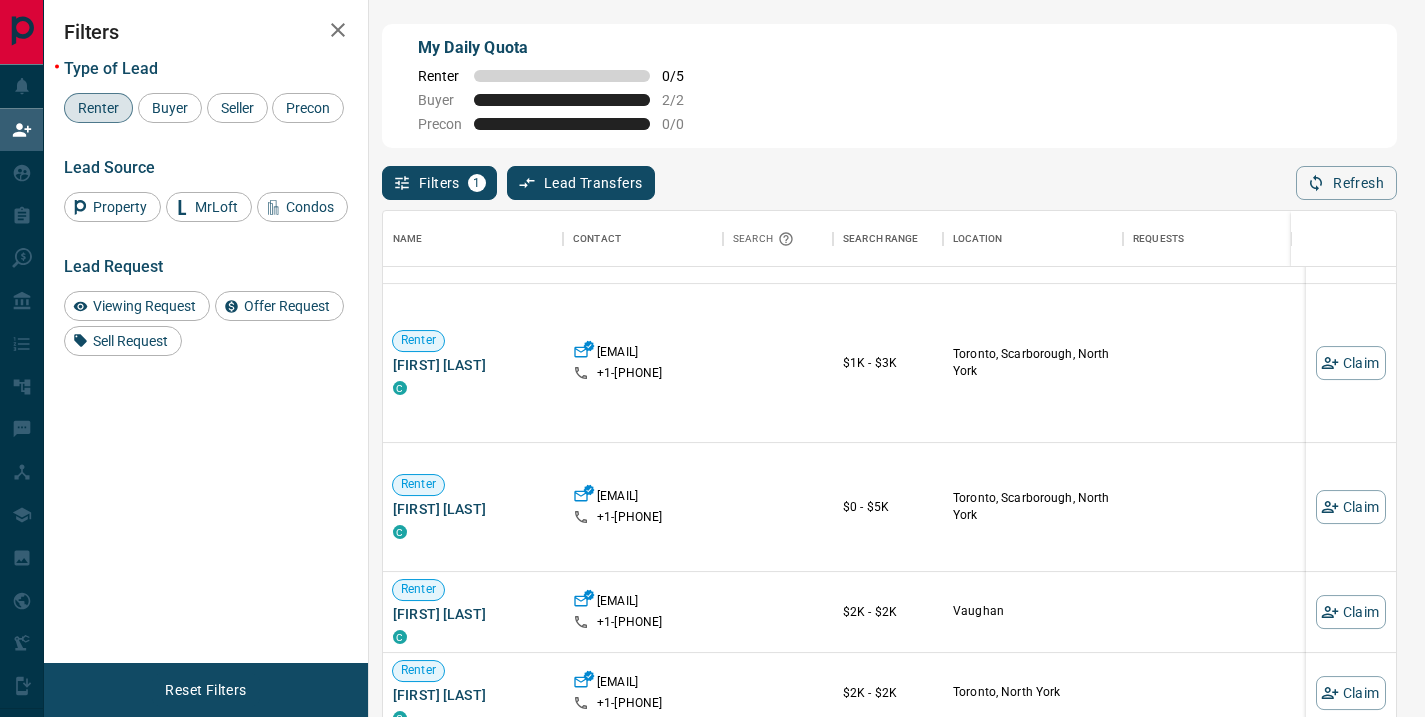 scroll, scrollTop: 775, scrollLeft: 0, axis: vertical 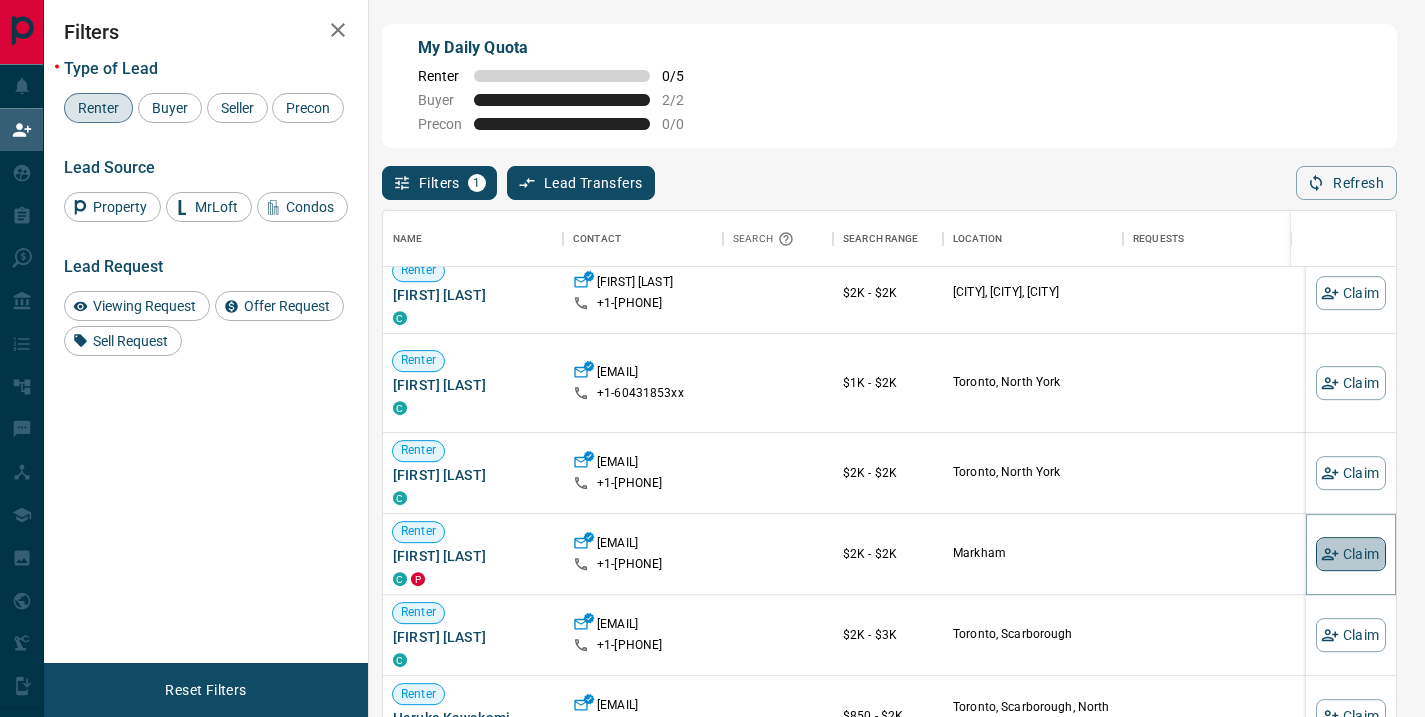click on "Claim" at bounding box center (1351, 554) 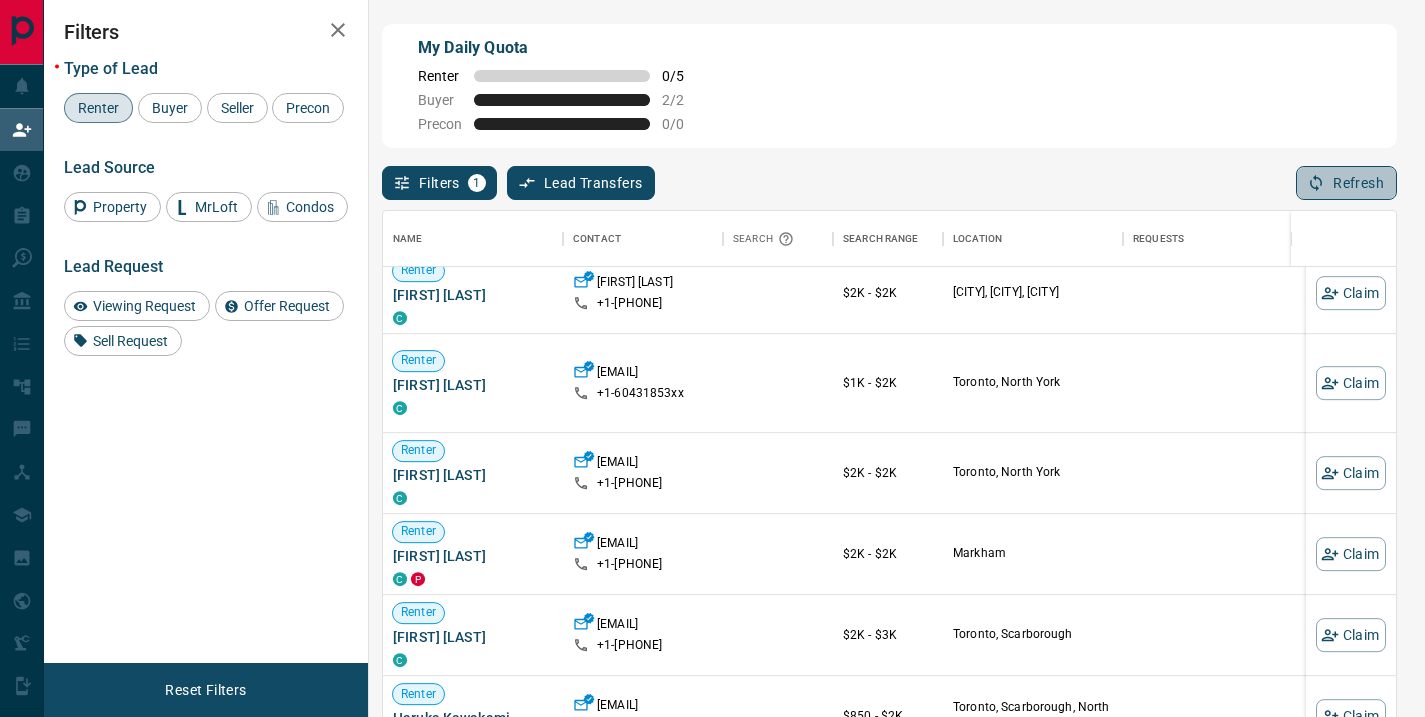 click on "Refresh" at bounding box center (1346, 183) 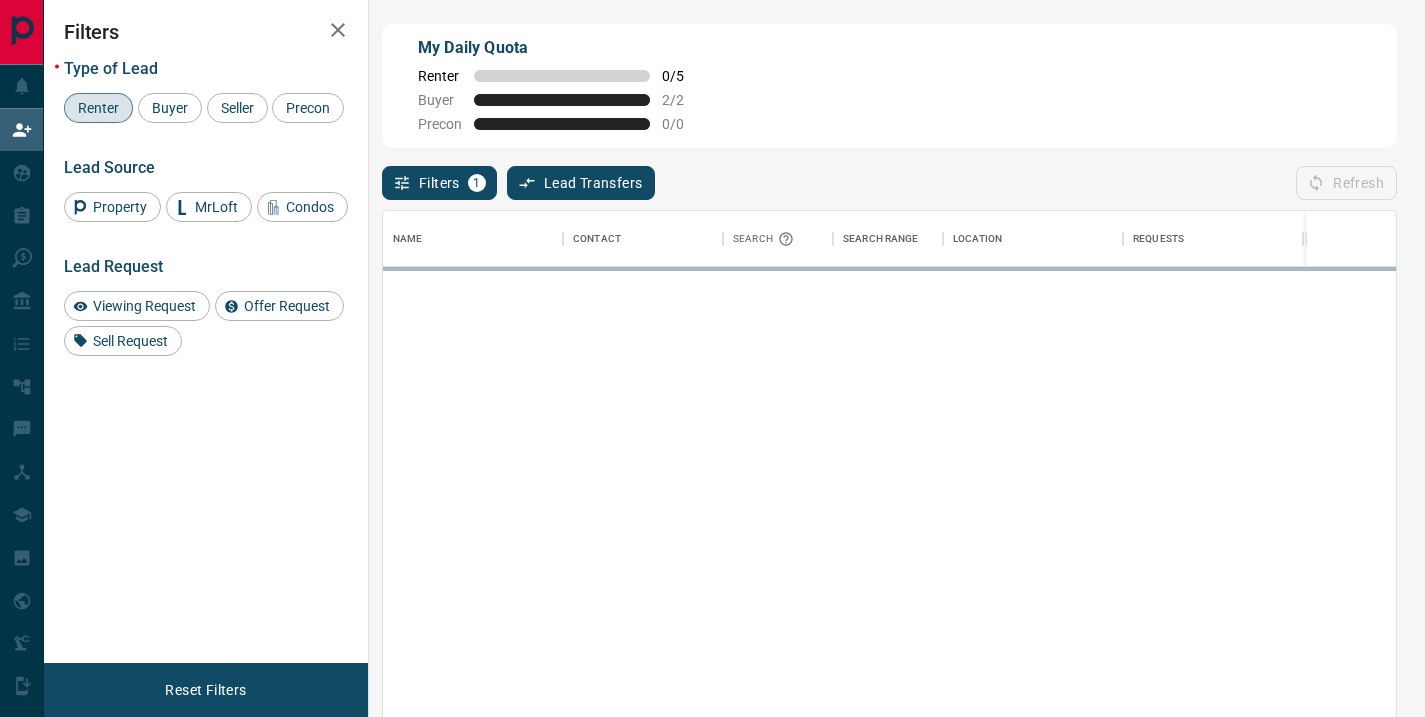 scroll, scrollTop: 16, scrollLeft: 16, axis: both 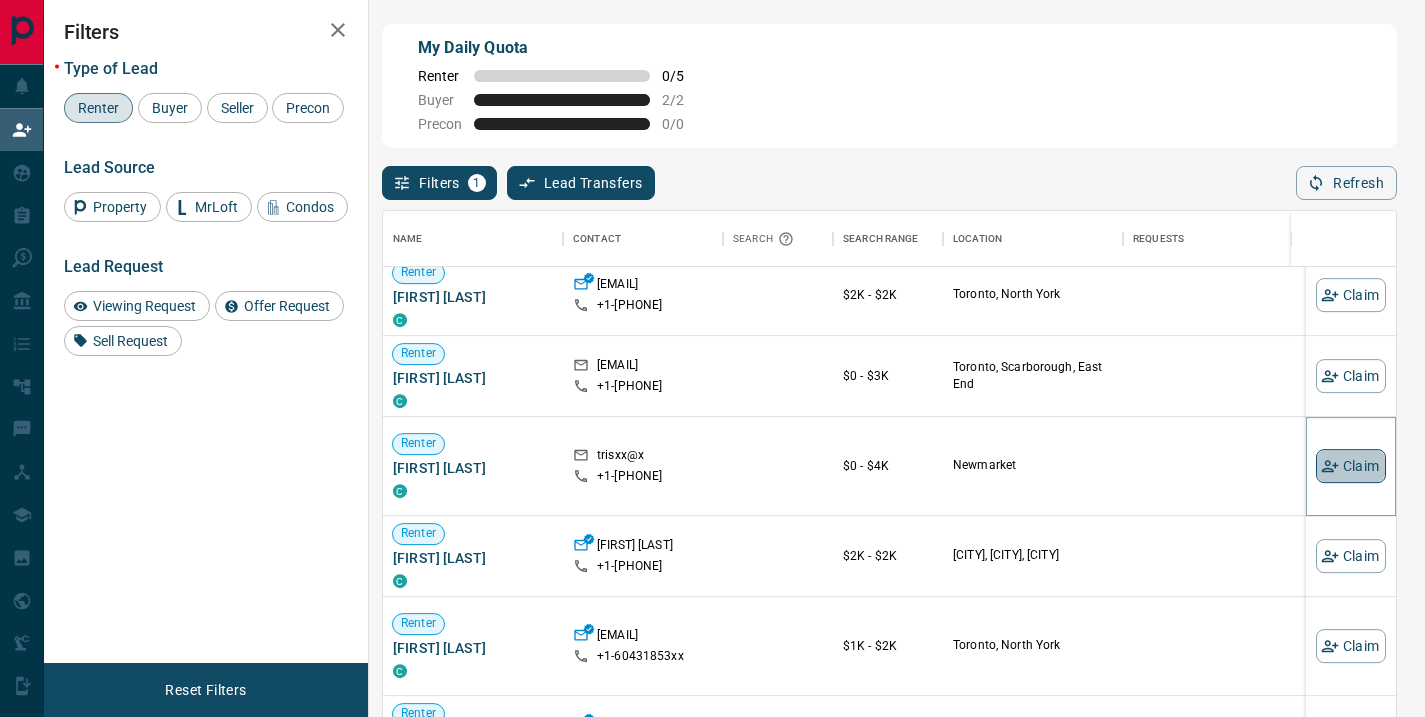 click on "Claim" at bounding box center (1351, 466) 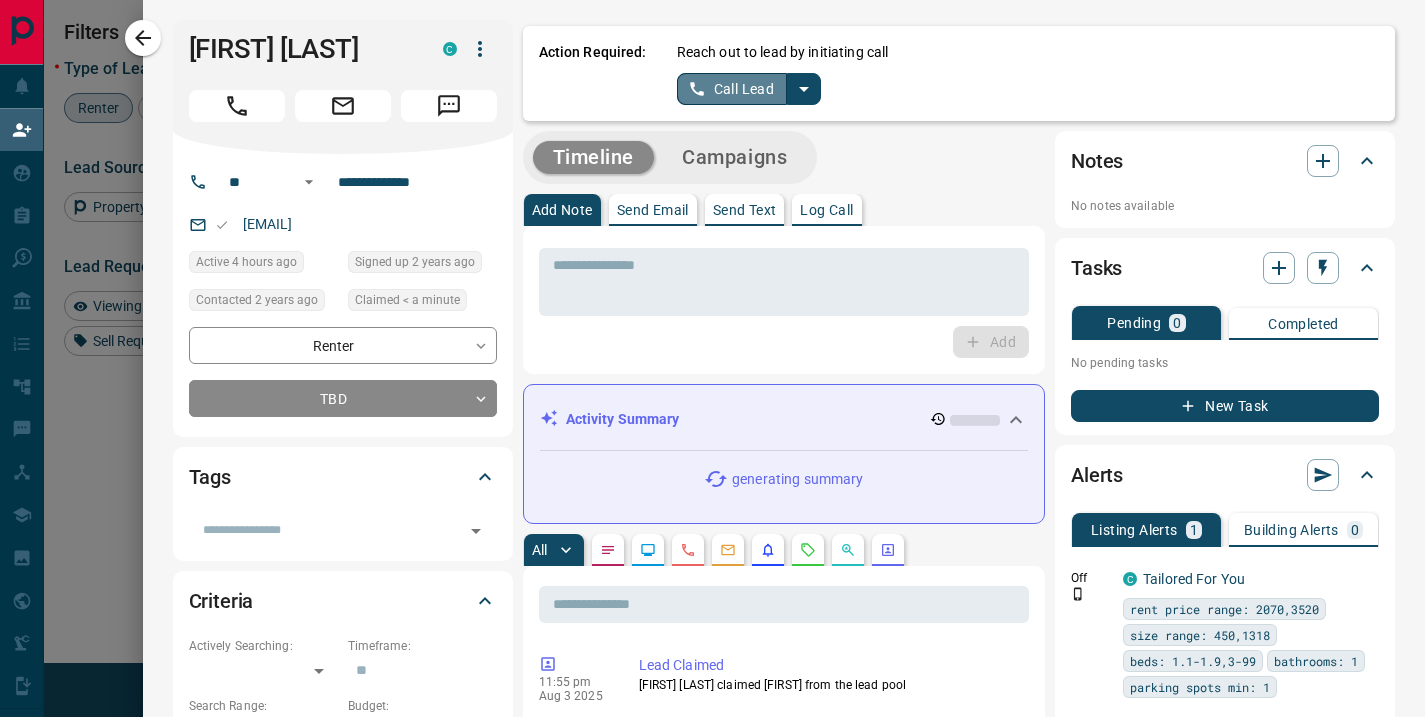 click on "Call Lead" at bounding box center (732, 89) 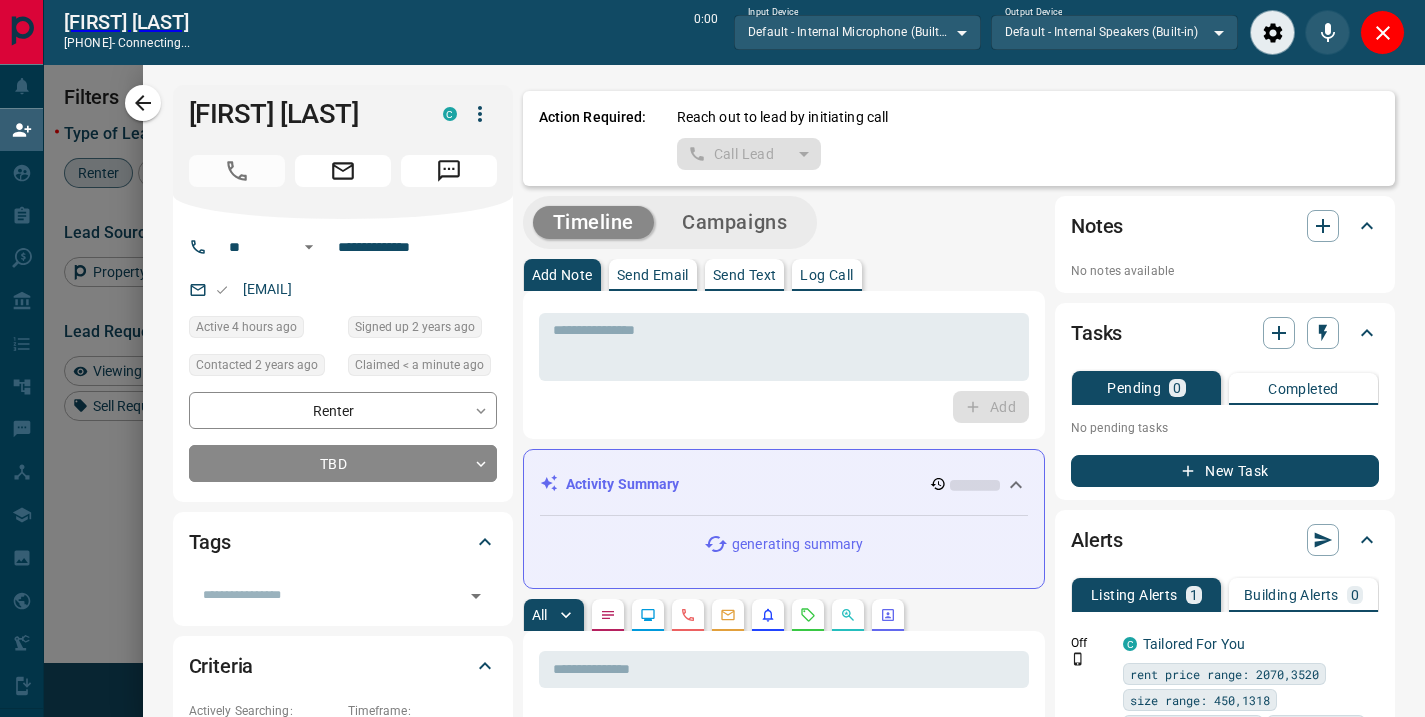 scroll, scrollTop: 476, scrollLeft: 998, axis: both 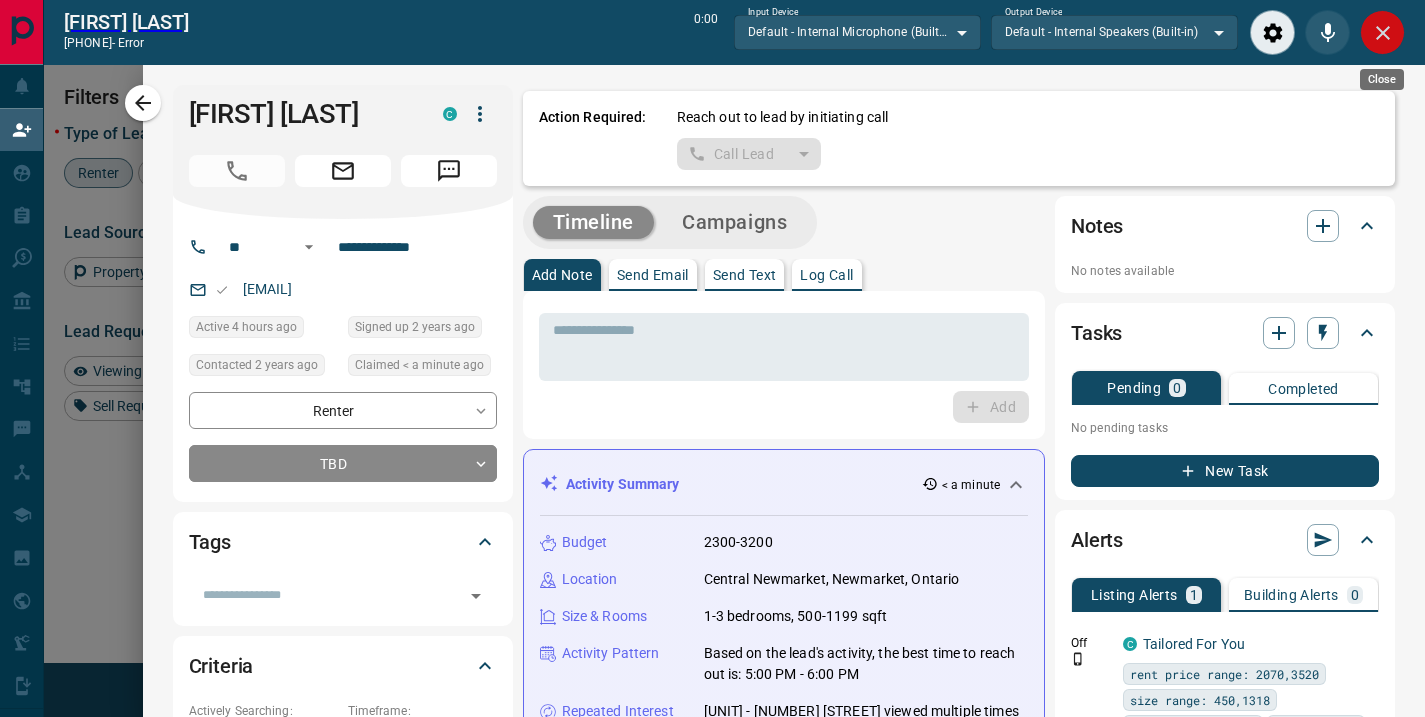 click 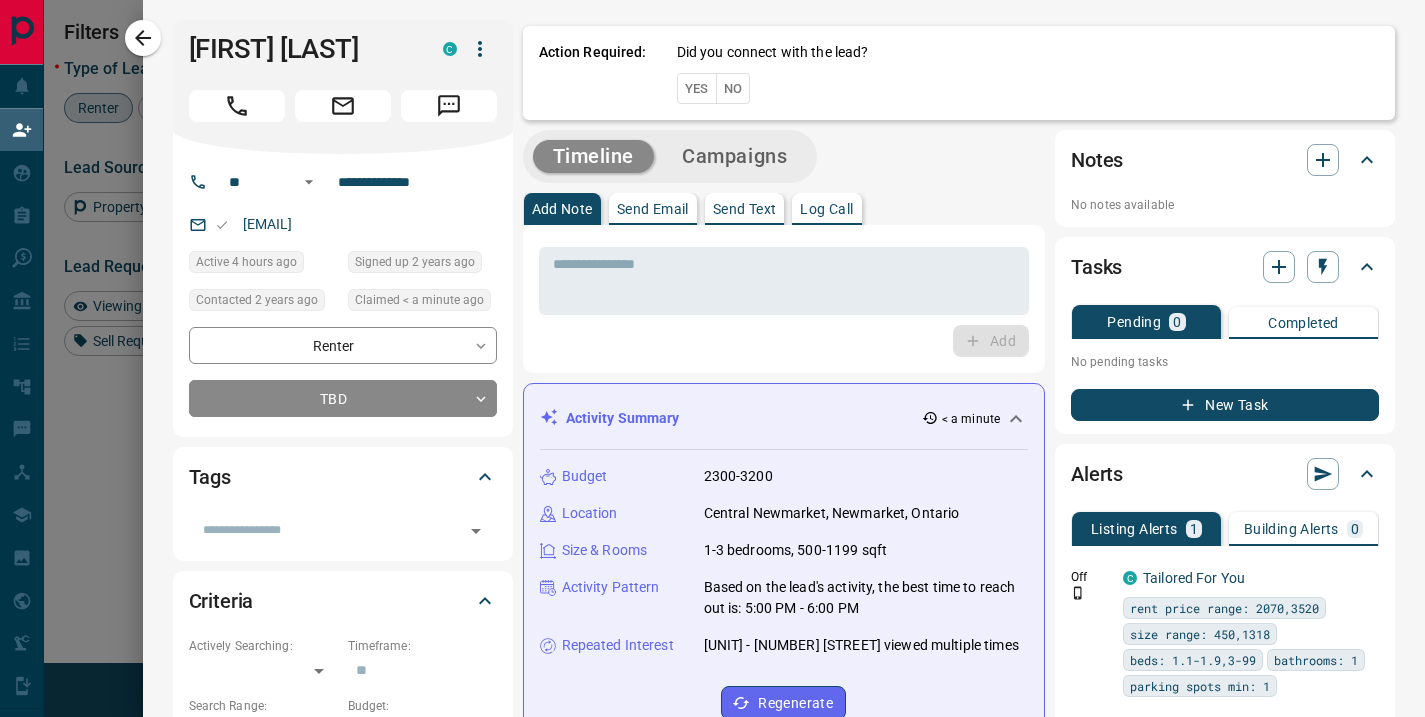 scroll, scrollTop: 16, scrollLeft: 16, axis: both 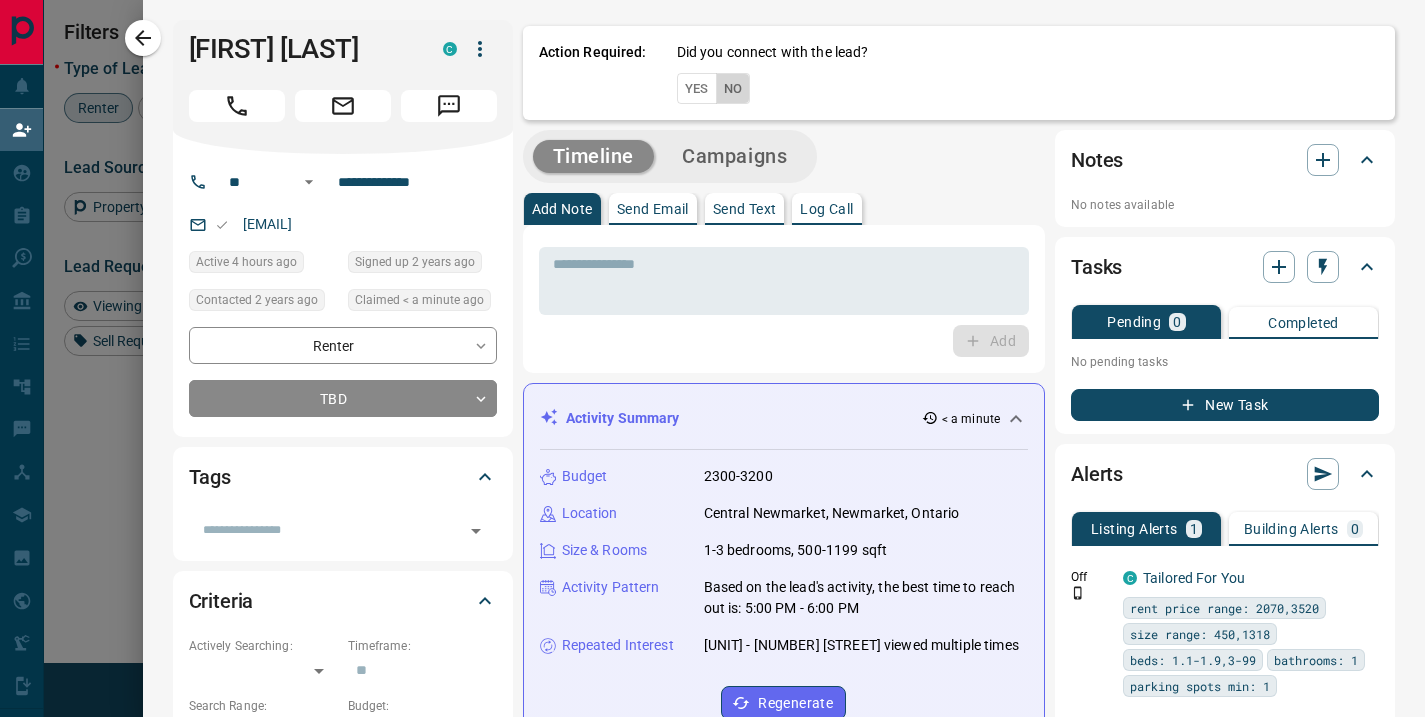 click on "No" at bounding box center [733, 88] 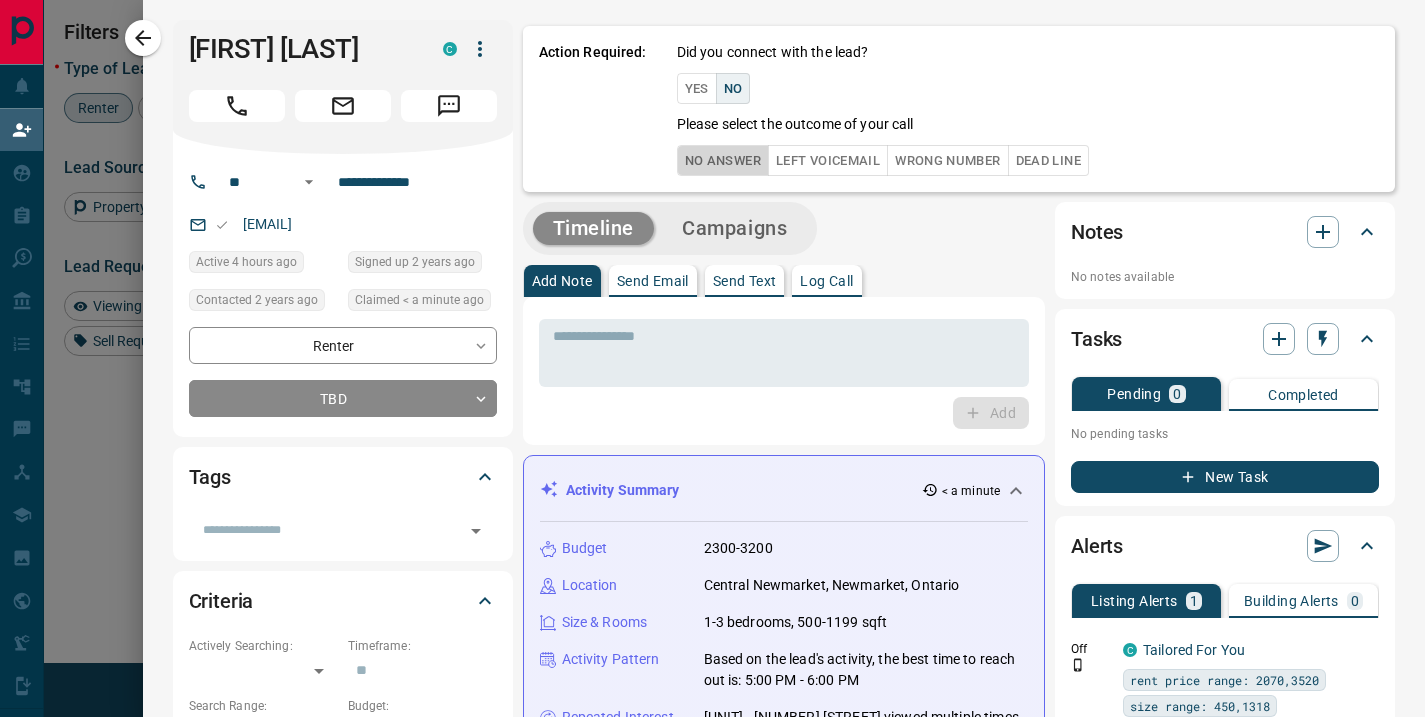 click on "No Answer" at bounding box center [723, 160] 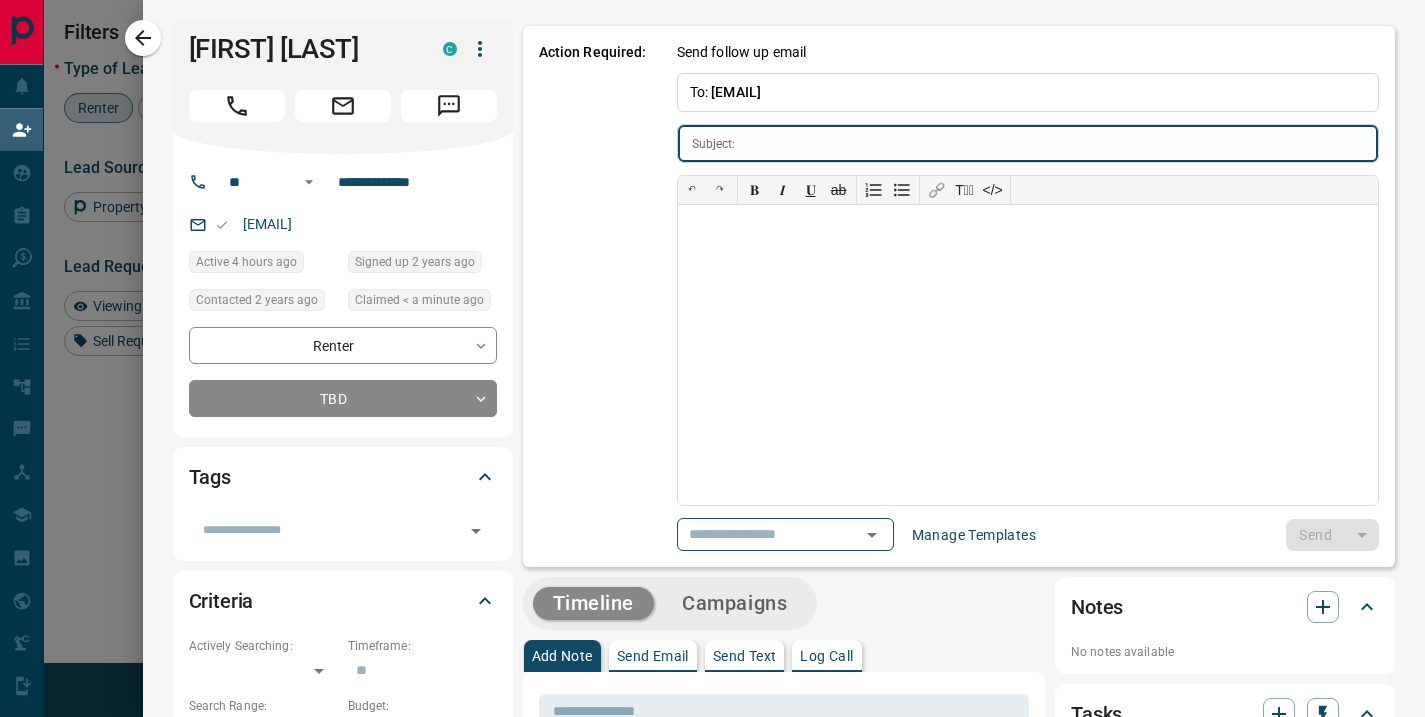 type on "**********" 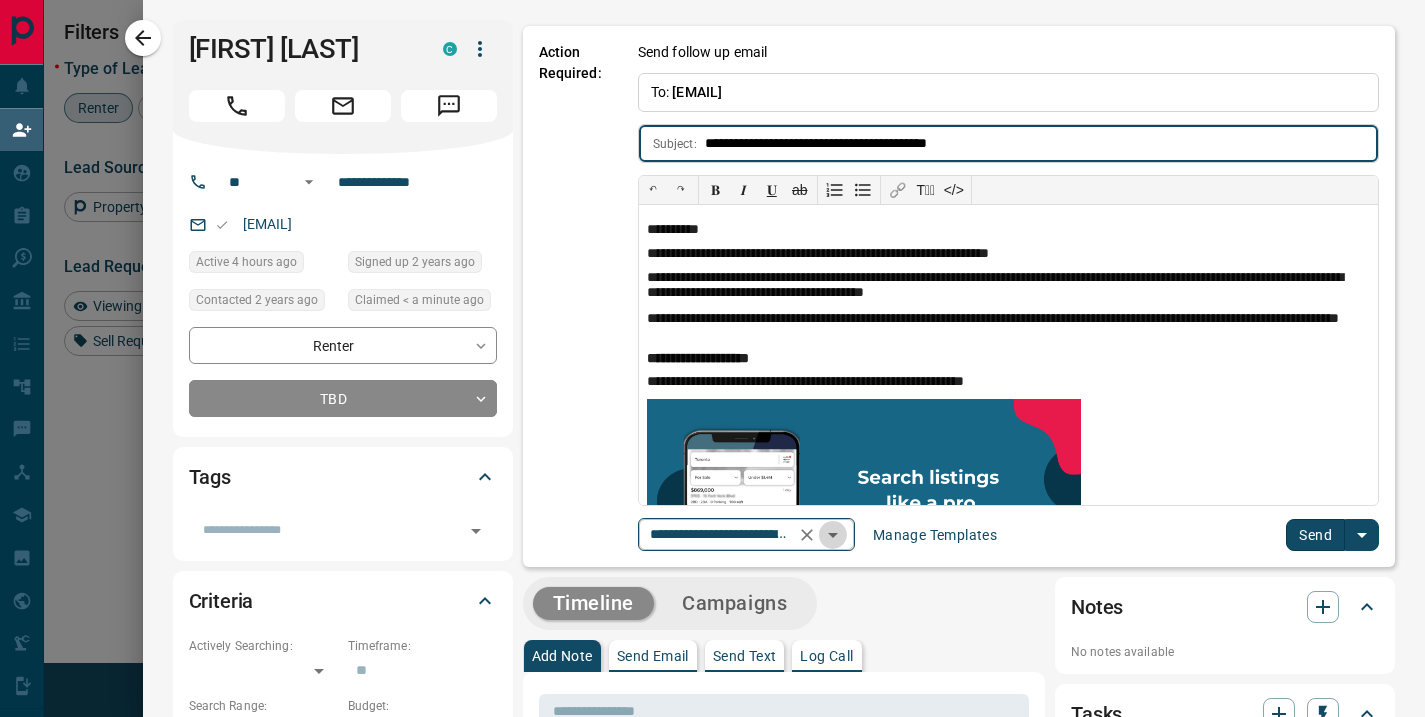 click 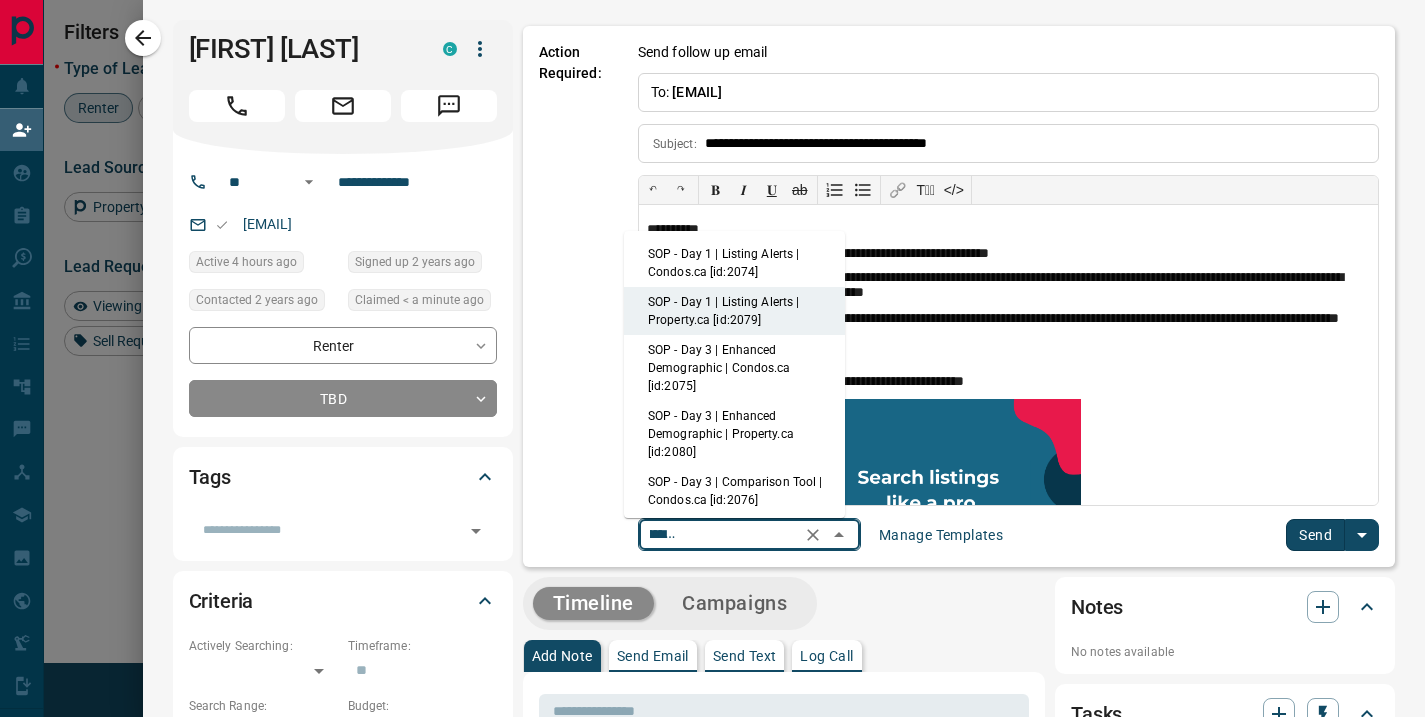 click on "SOP - Day 1 | Listing Alerts | Condos.ca [id:2074]" at bounding box center (734, 263) 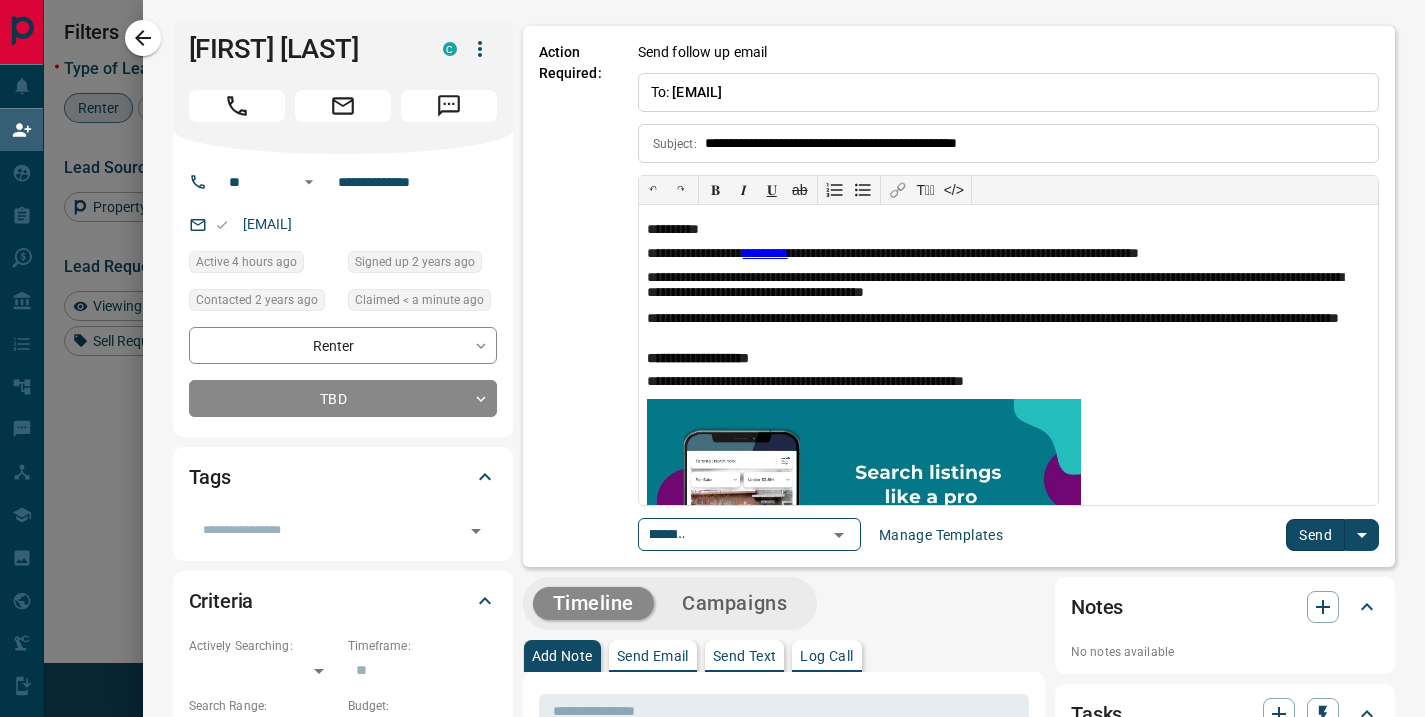 scroll, scrollTop: 0, scrollLeft: 0, axis: both 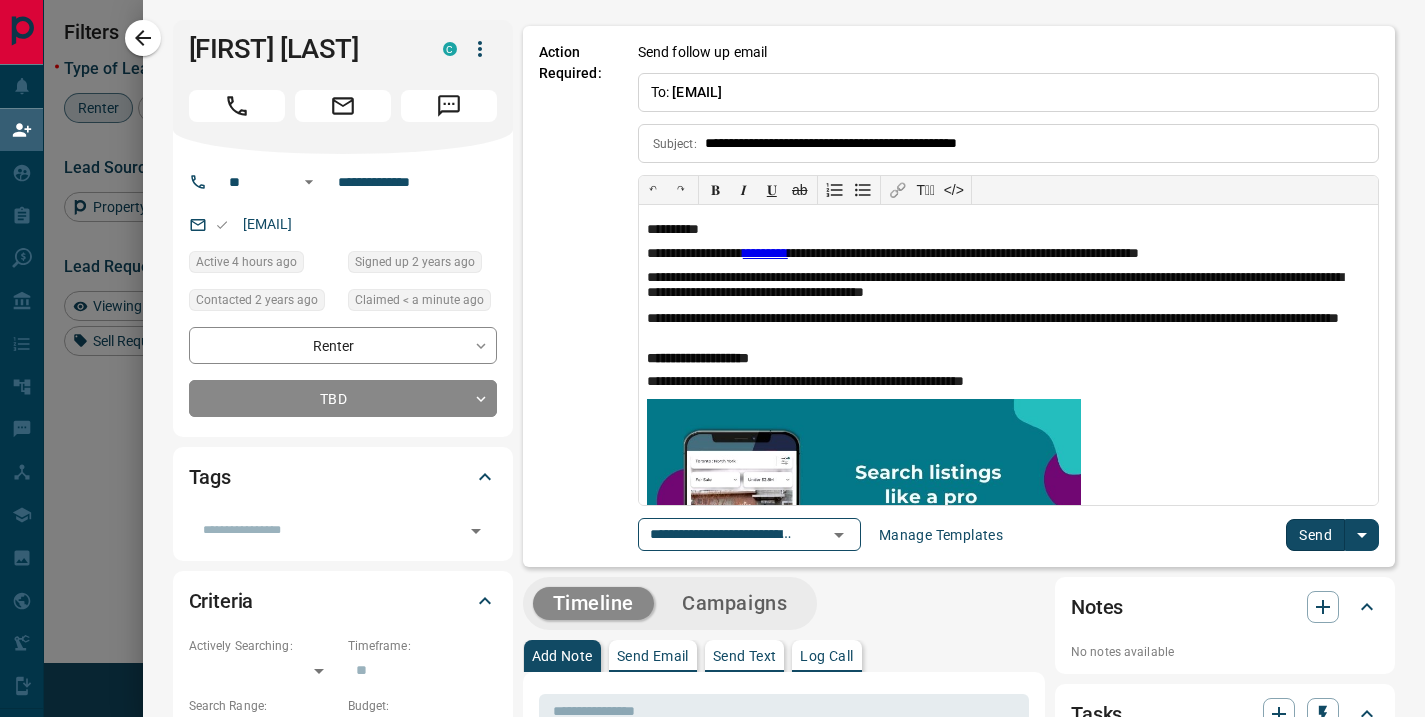 click on "Send" at bounding box center [1315, 535] 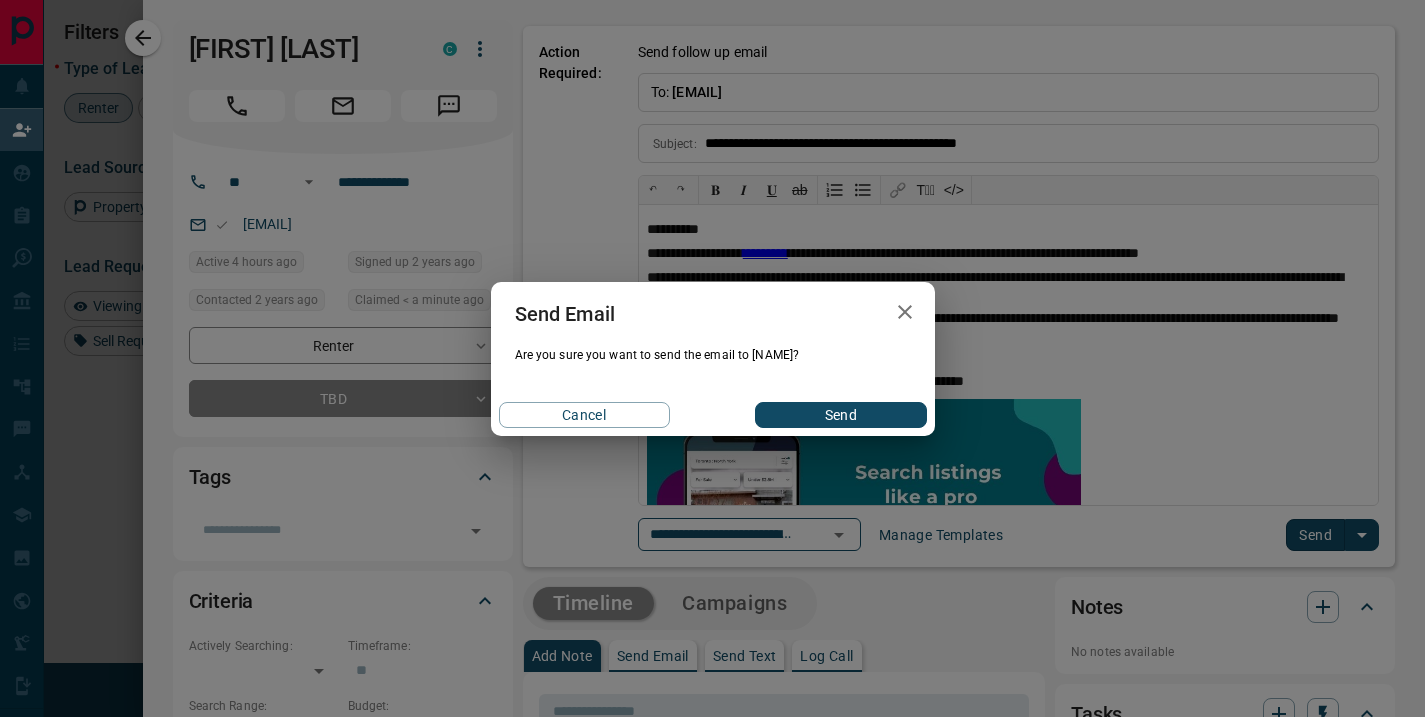 click on "Send" at bounding box center [840, 415] 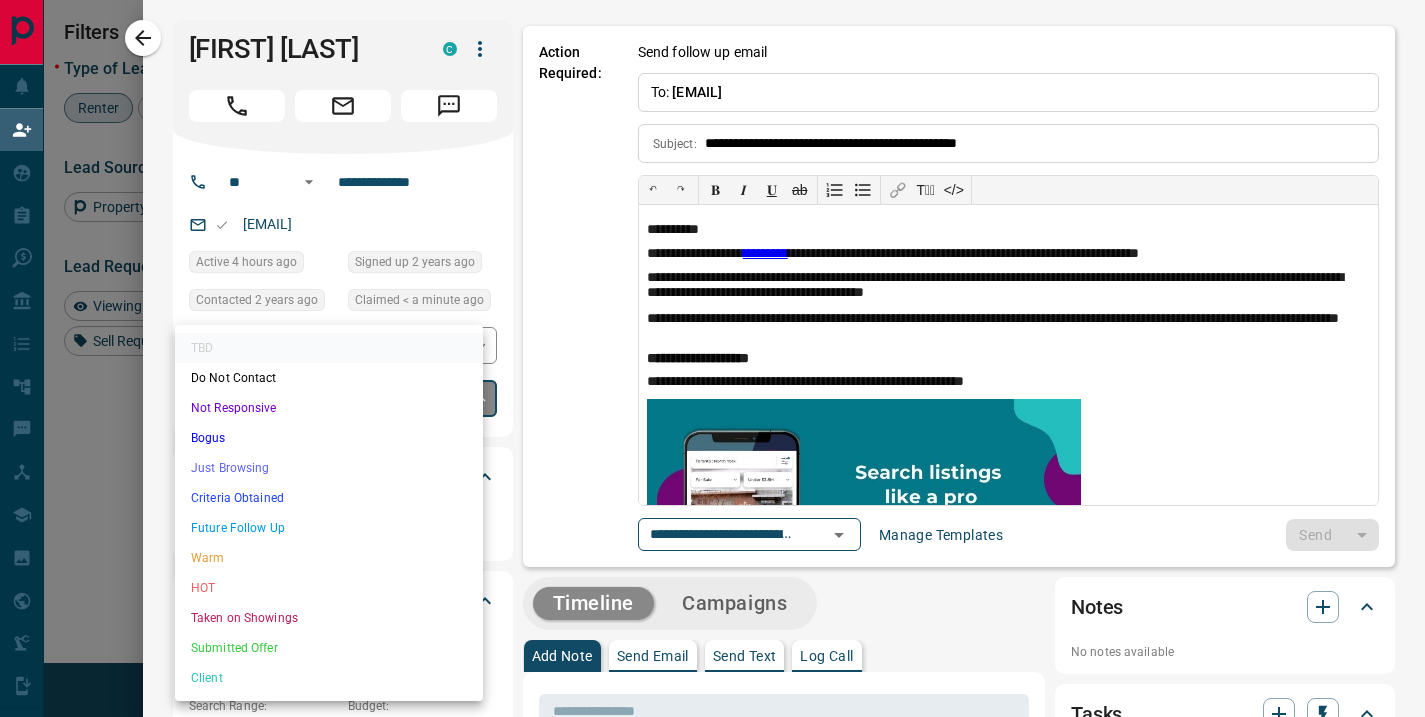 click on "Lead Transfers Claim Leads My Leads Tasks Opportunities Deals Campaigns Automations Messages Broker Bay Training Media Services Agent Resources Precon Worksheet Mobile Apps Disclosure Logout My Daily Quota Renter 1 / 5 Buyer 2 / 2 Precon 0 / 0 Filters 1 Lead Transfers 0 Refresh Name Contact Search   Search Range Location Requests AI Status Recent Opportunities (30d) Renter [FIRST] [LAST] C [EMAIL] +1- [PHONE] $[PRICE] - $[PRICE] [CITY], [CITY], [CITY] Favourite High Interest Setup Building Alert Back to Site Renter [FIRST] [LAST] C [EMAIL] +1- [PHONE] $[PRICE] - $[PRICE] [CITY] Renter [FIRST] [LAST] C [EMAIL] +1- [PHONE] $[PRICE] - $[PRICE] [CITY], [CITY] High Interest Renter [FIRST] [LAST] C [EMAIL] +1- [PHONE] $[PRICE] - $[PRICE] [CITY], [CITY], [CITY] Back to Site Renter [FIRST] [LAST] C [EMAIL] +1- [PHONE] $[PRICE] - $[PRICE] [CITY] Back to Site Favourite High Interest Renter [FIRST] [LAST] C [EMAIL] +1- [PHONE] $[PRICE] - $[PRICE] [CITY], [CITY], [CITY] Renter [FIRST] [LAST] C [EMAIL] +1-" at bounding box center [712, 307] 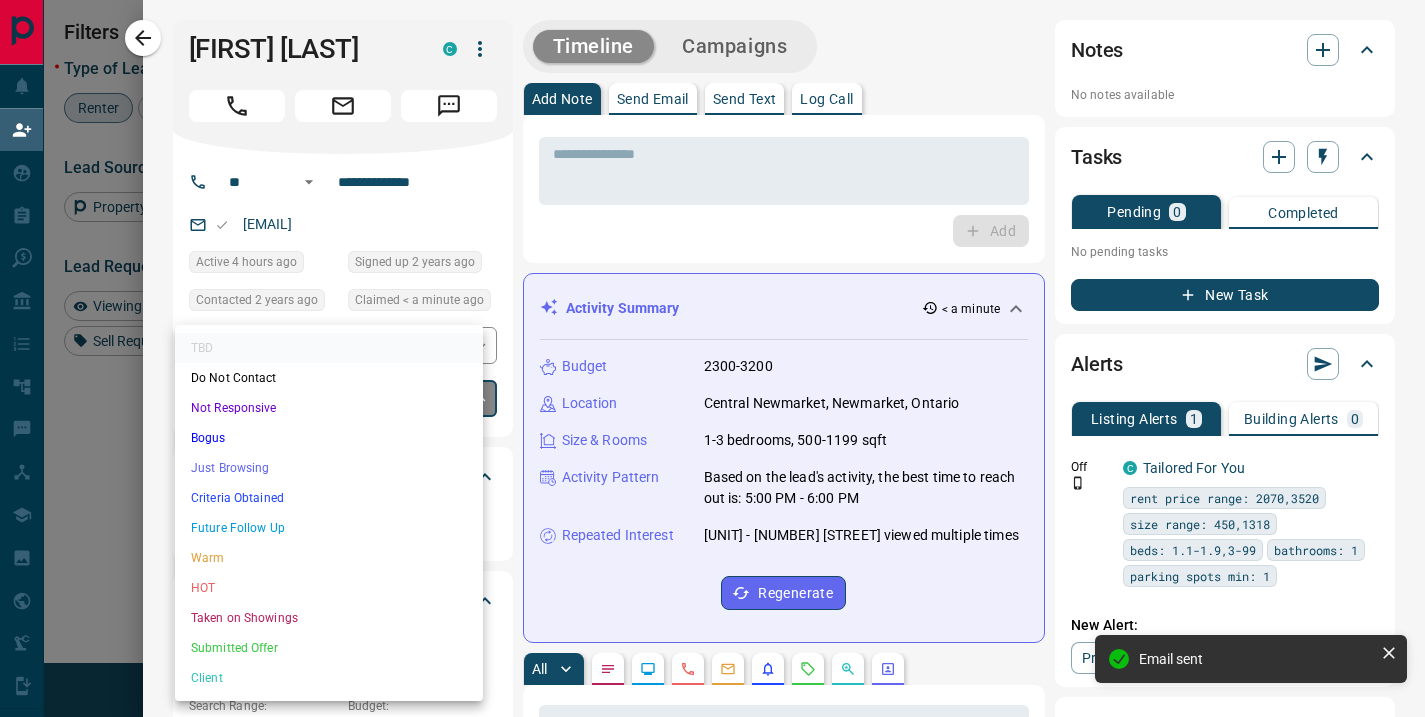 click on "Future Follow Up" at bounding box center [329, 528] 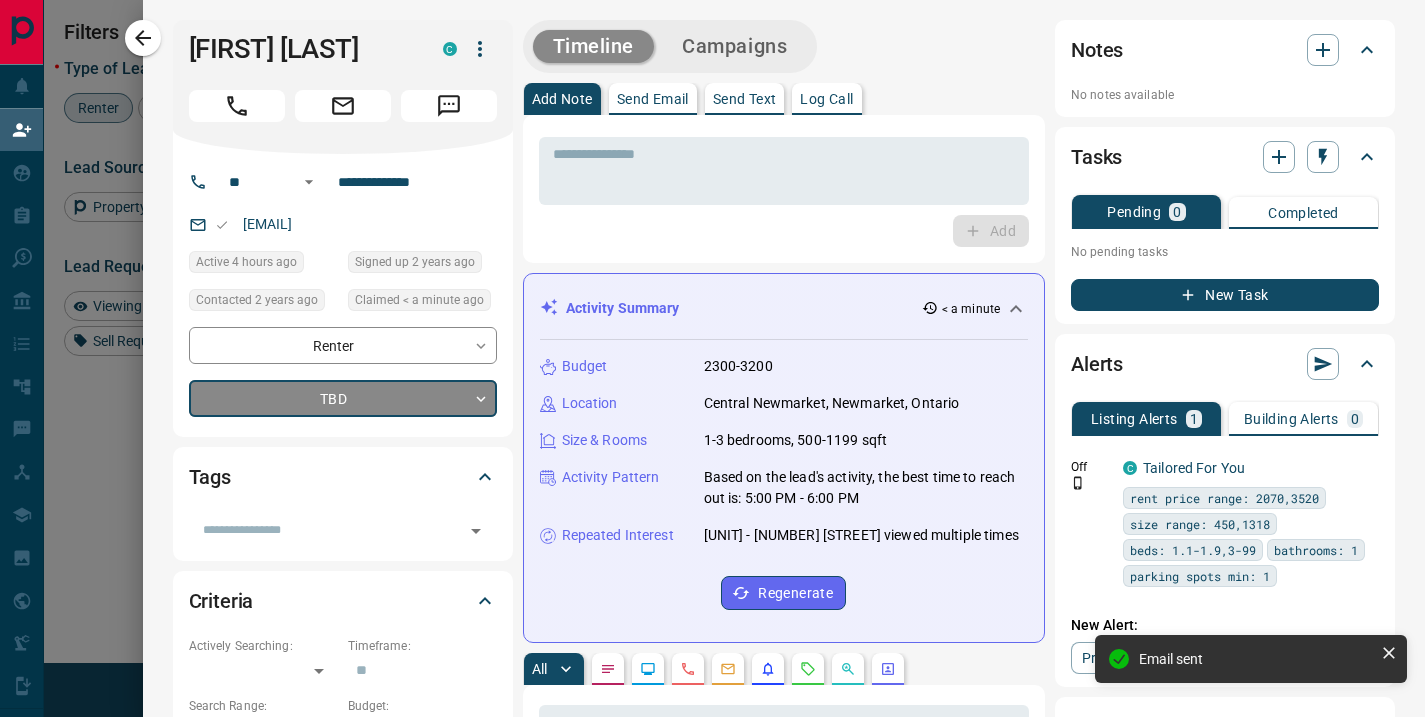 type on "*" 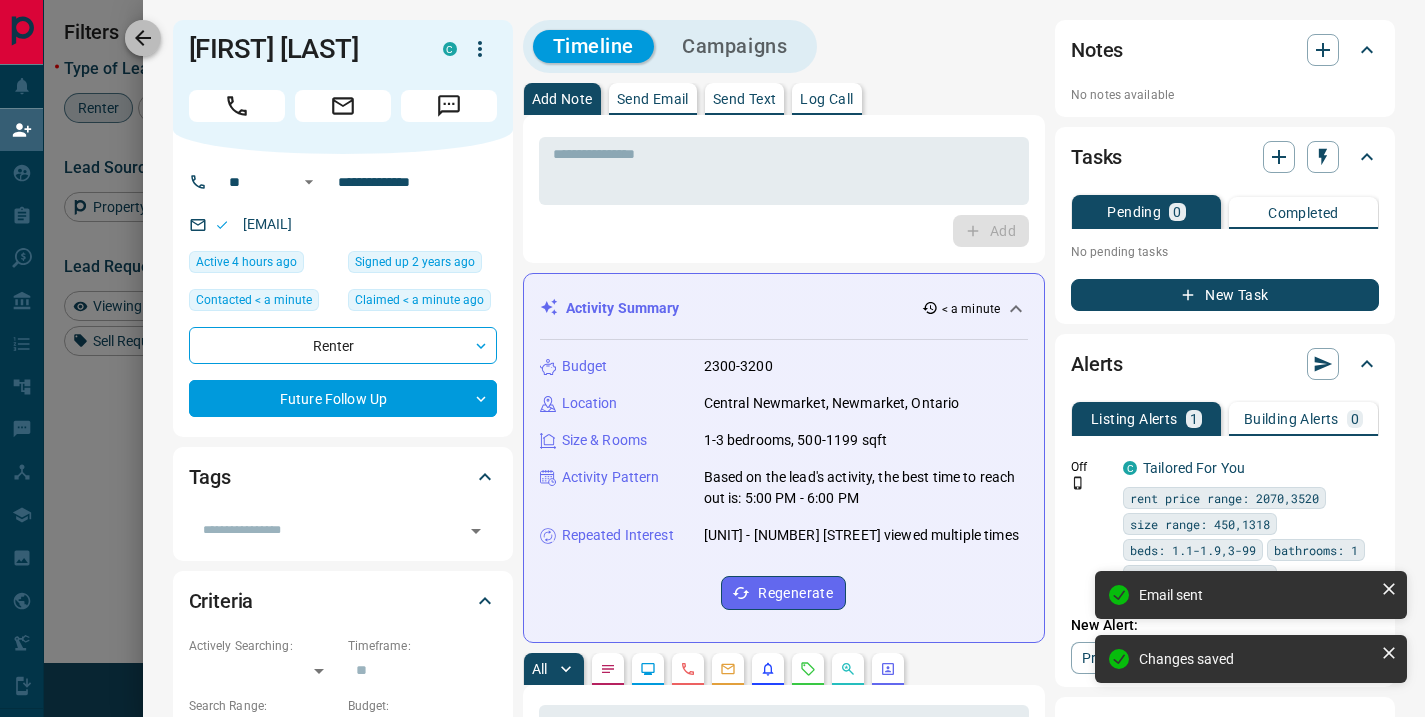 click 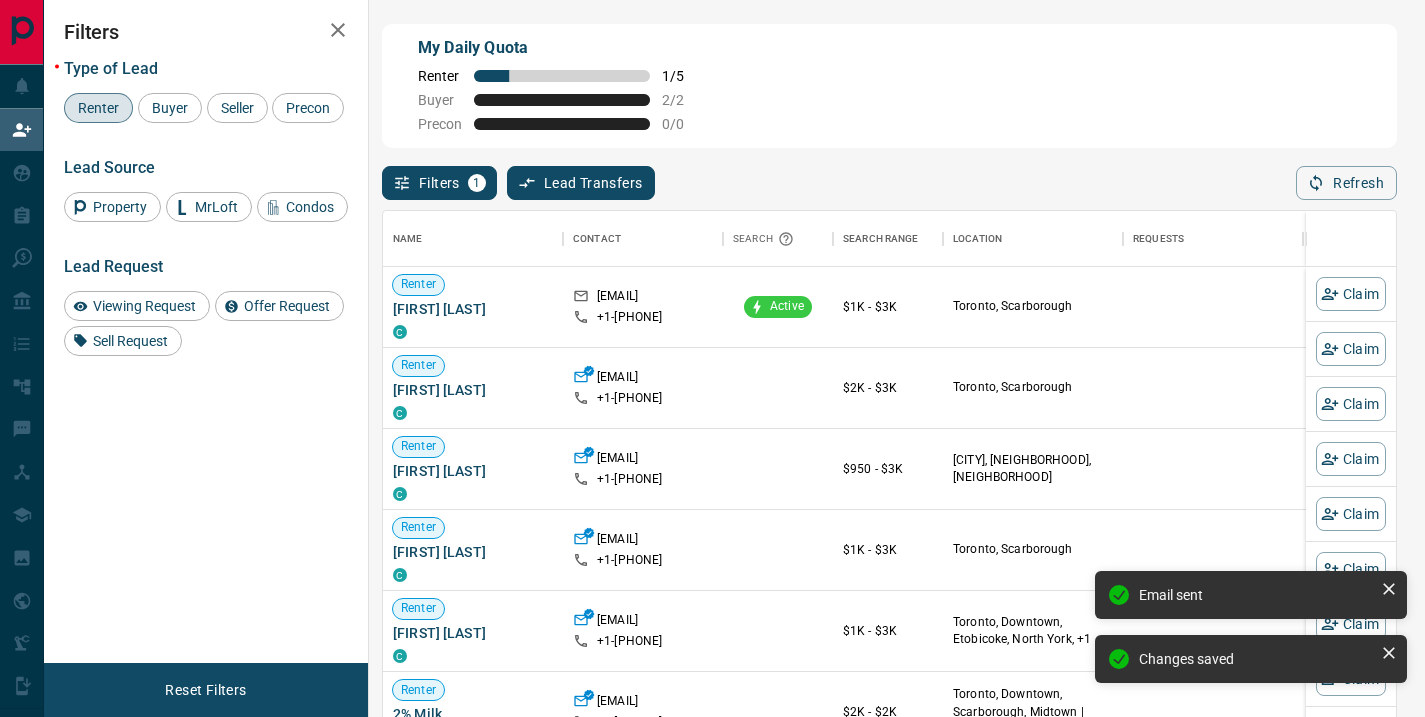 scroll, scrollTop: 16, scrollLeft: 16, axis: both 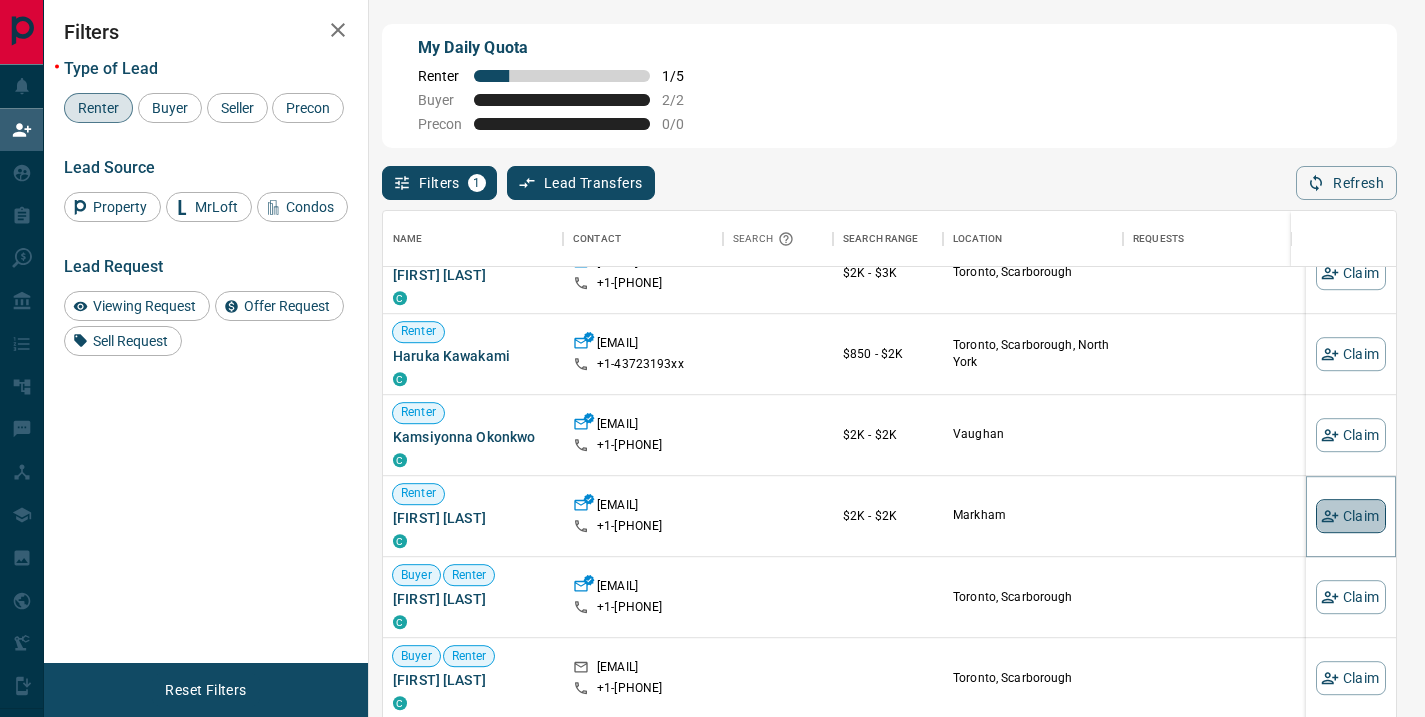 click on "Claim" at bounding box center [1351, 516] 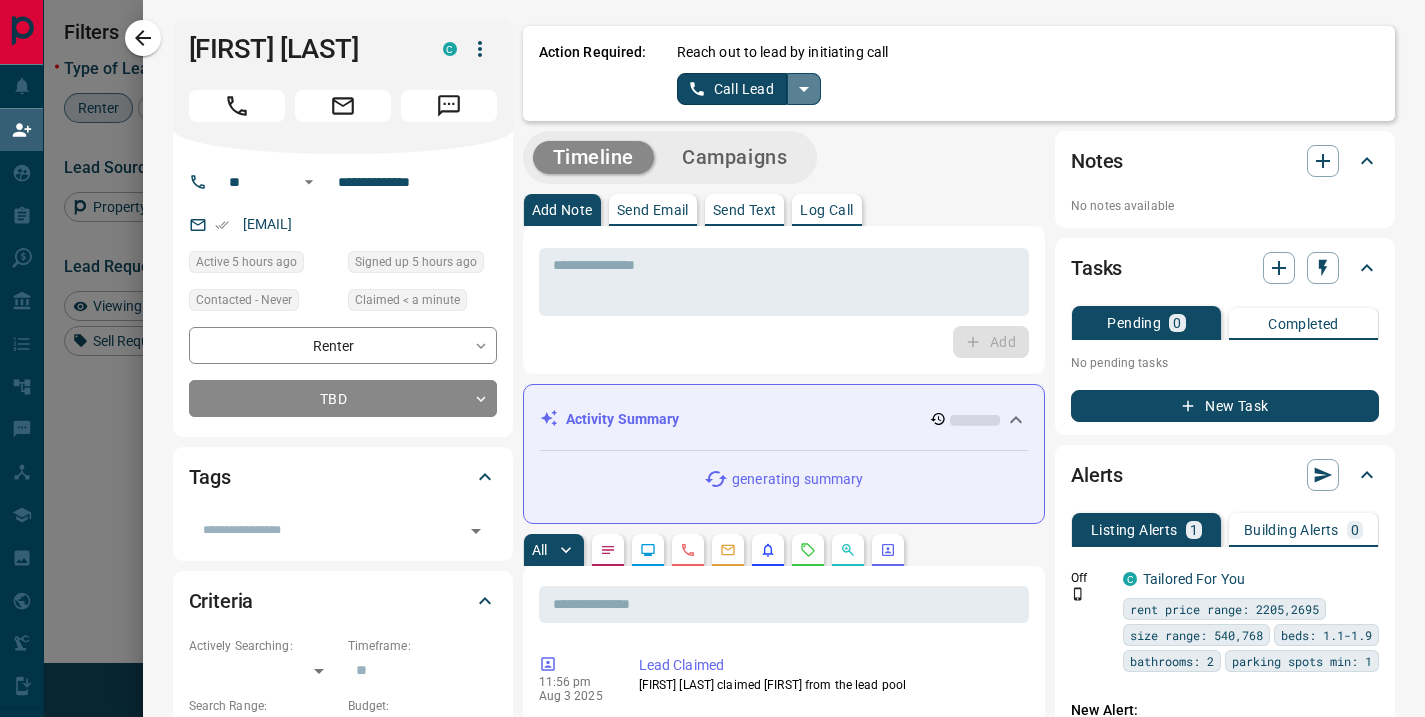 click 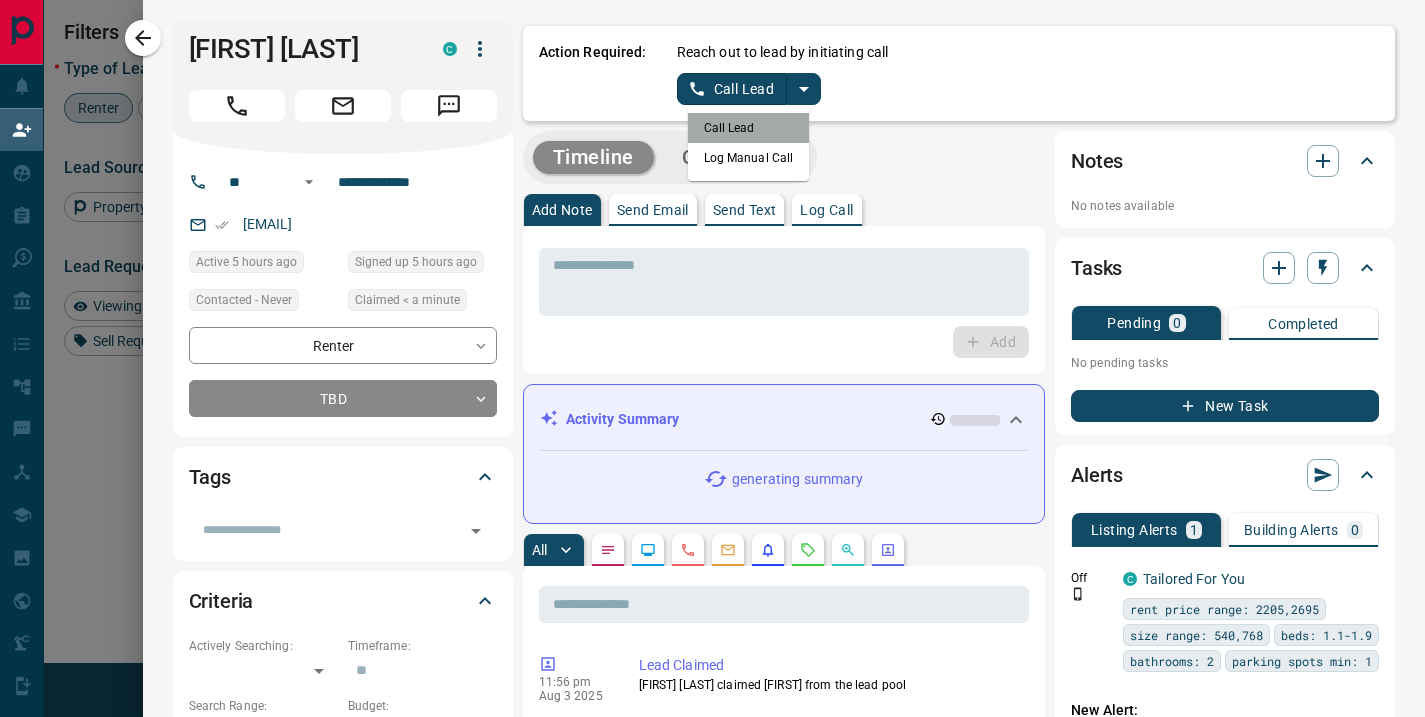 click on "Call Lead" at bounding box center [749, 128] 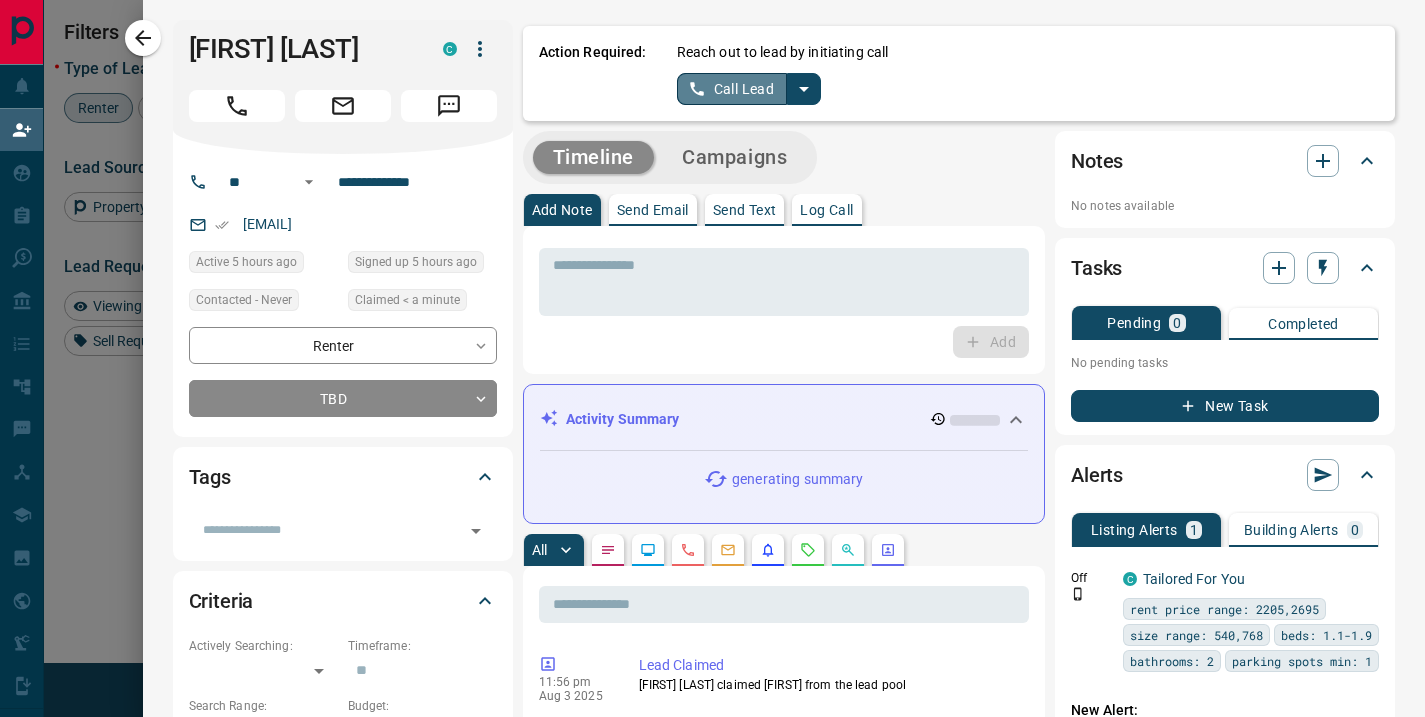 click on "Call Lead" at bounding box center (732, 89) 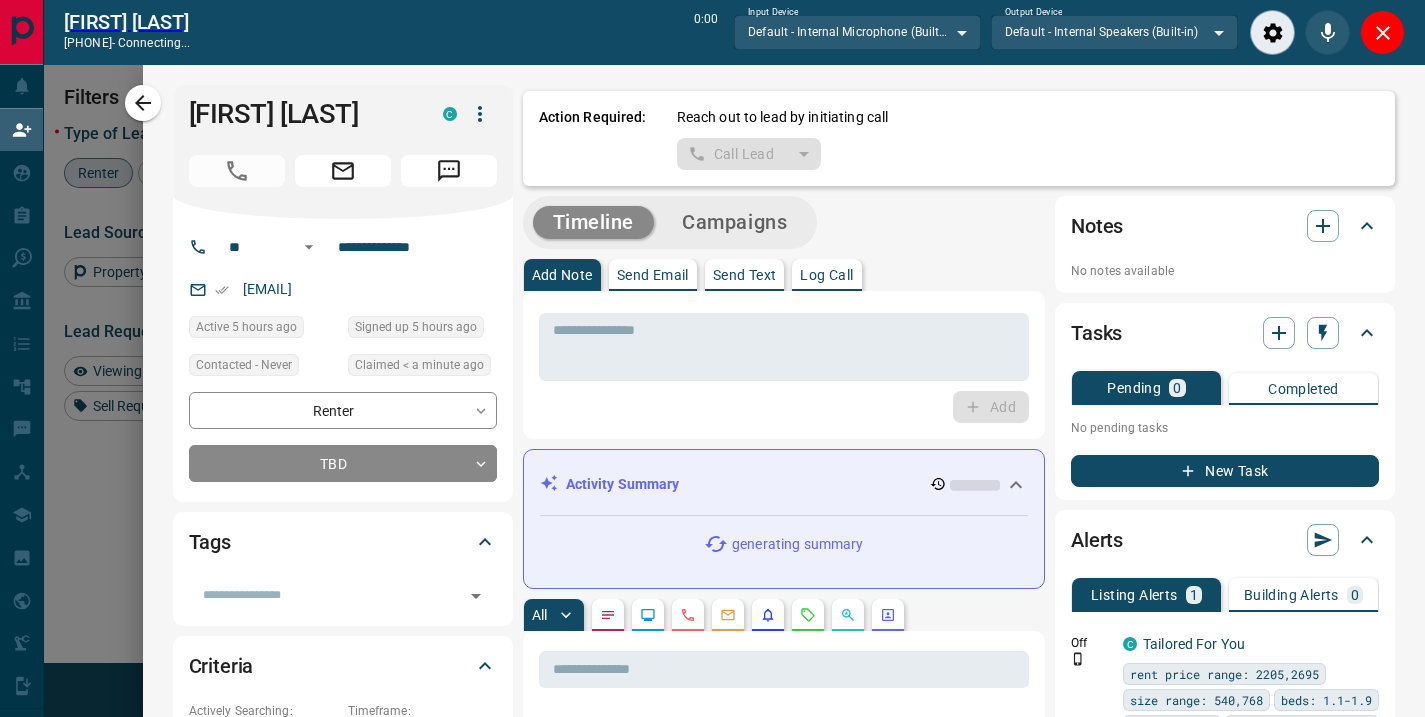 scroll, scrollTop: 476, scrollLeft: 998, axis: both 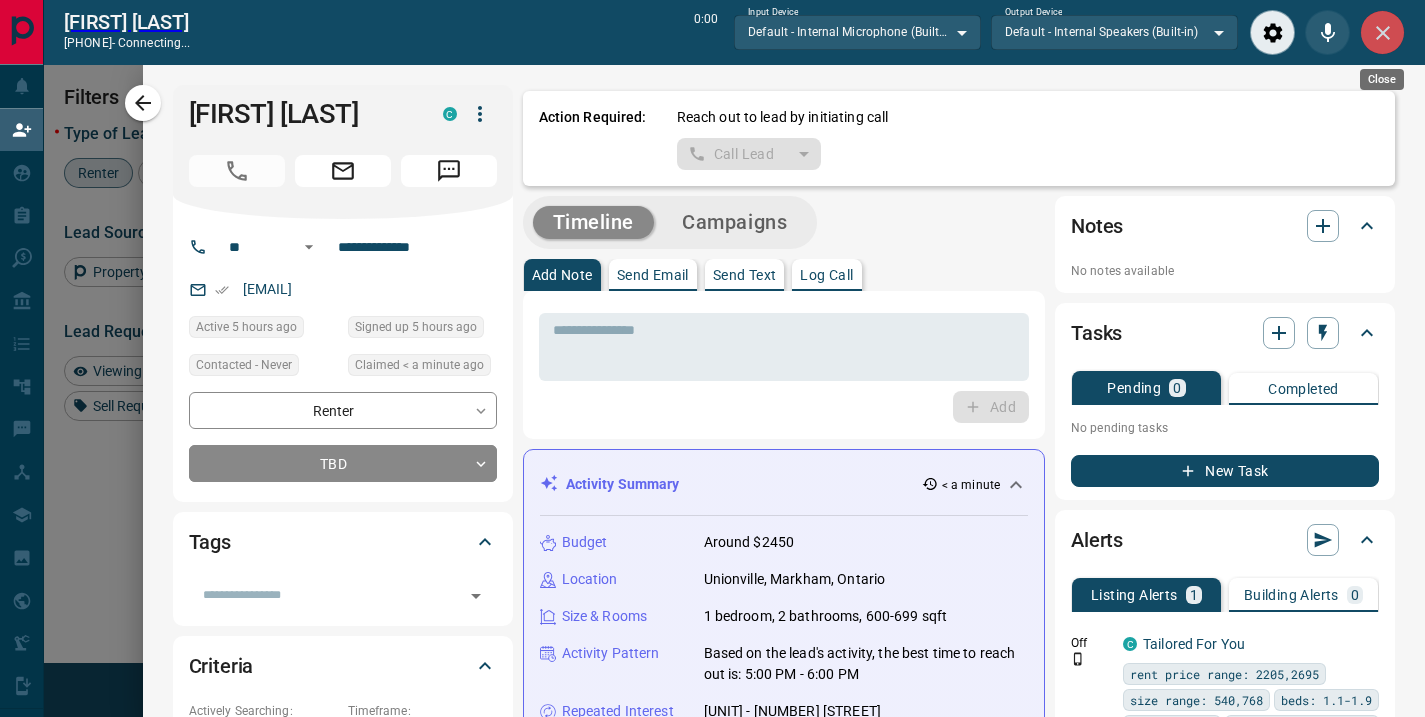 click 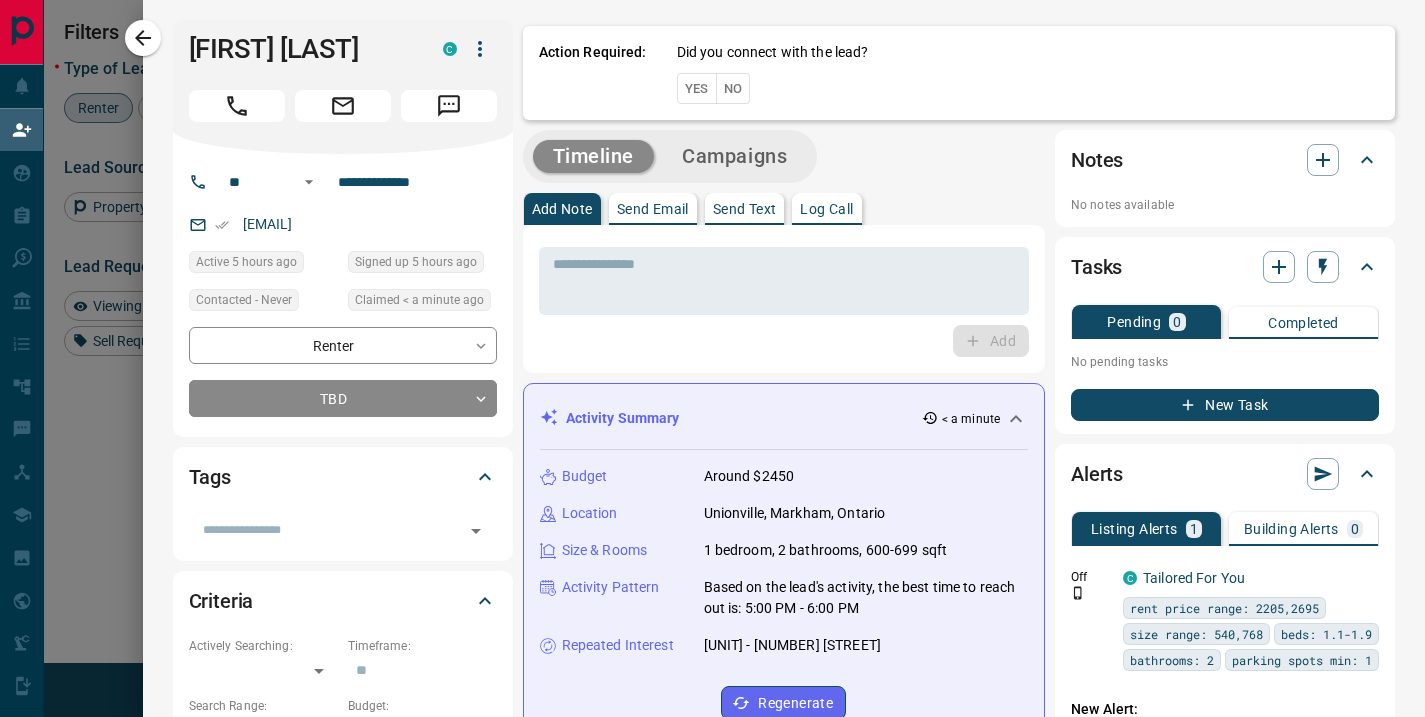 scroll, scrollTop: 16, scrollLeft: 16, axis: both 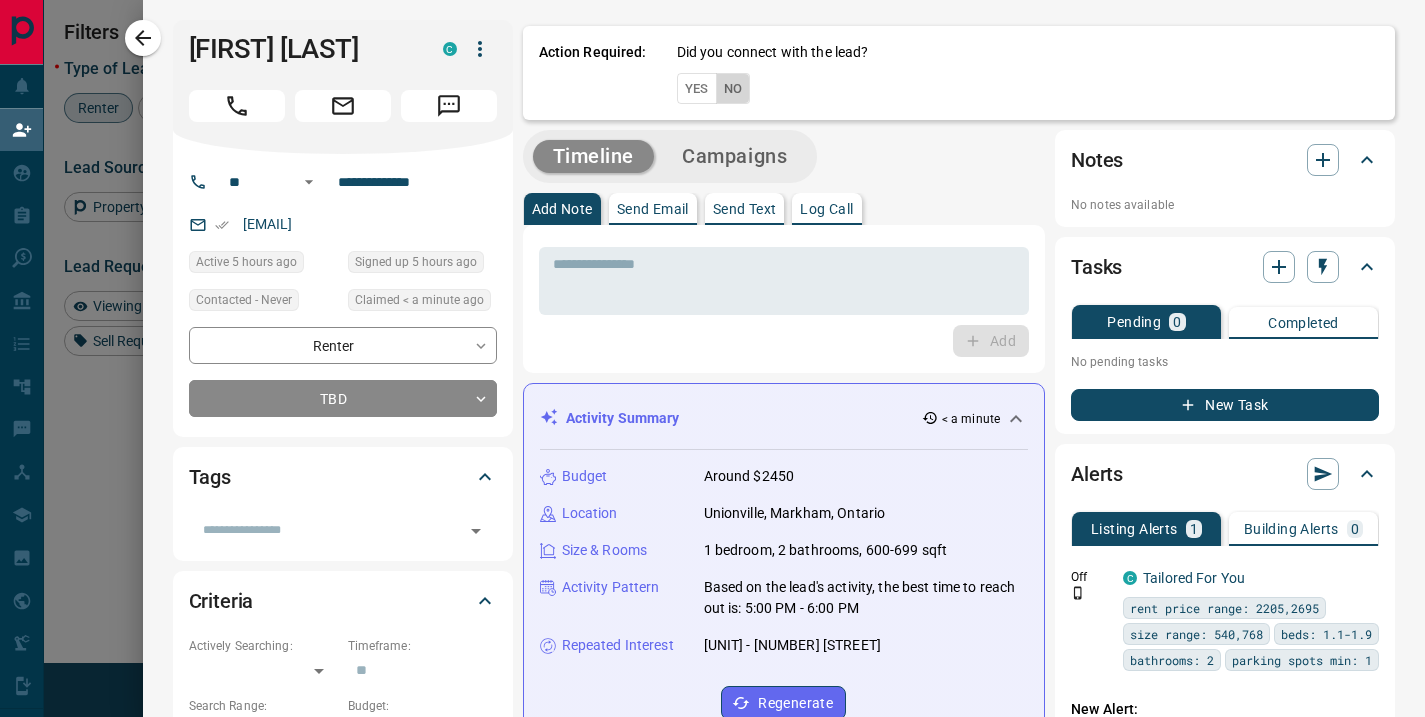 click on "No" at bounding box center [733, 88] 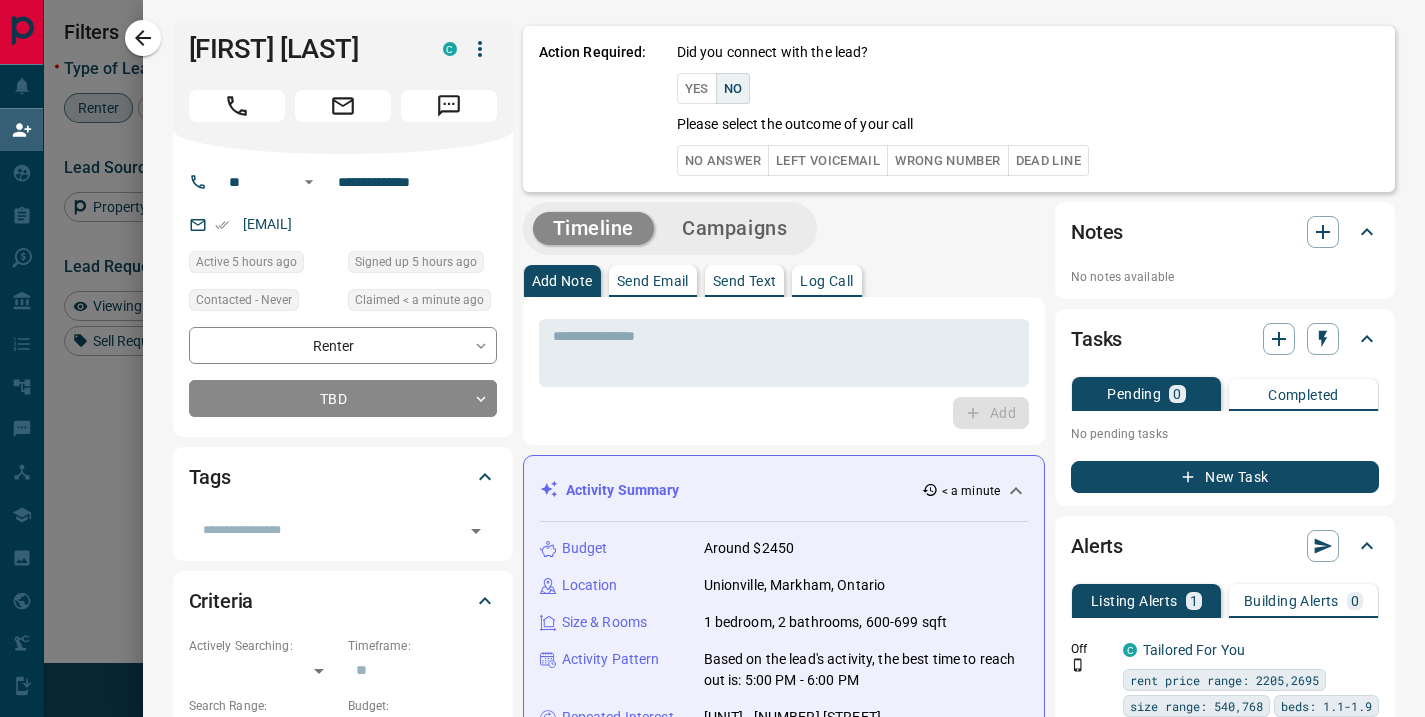 click on "No Answer" at bounding box center [723, 160] 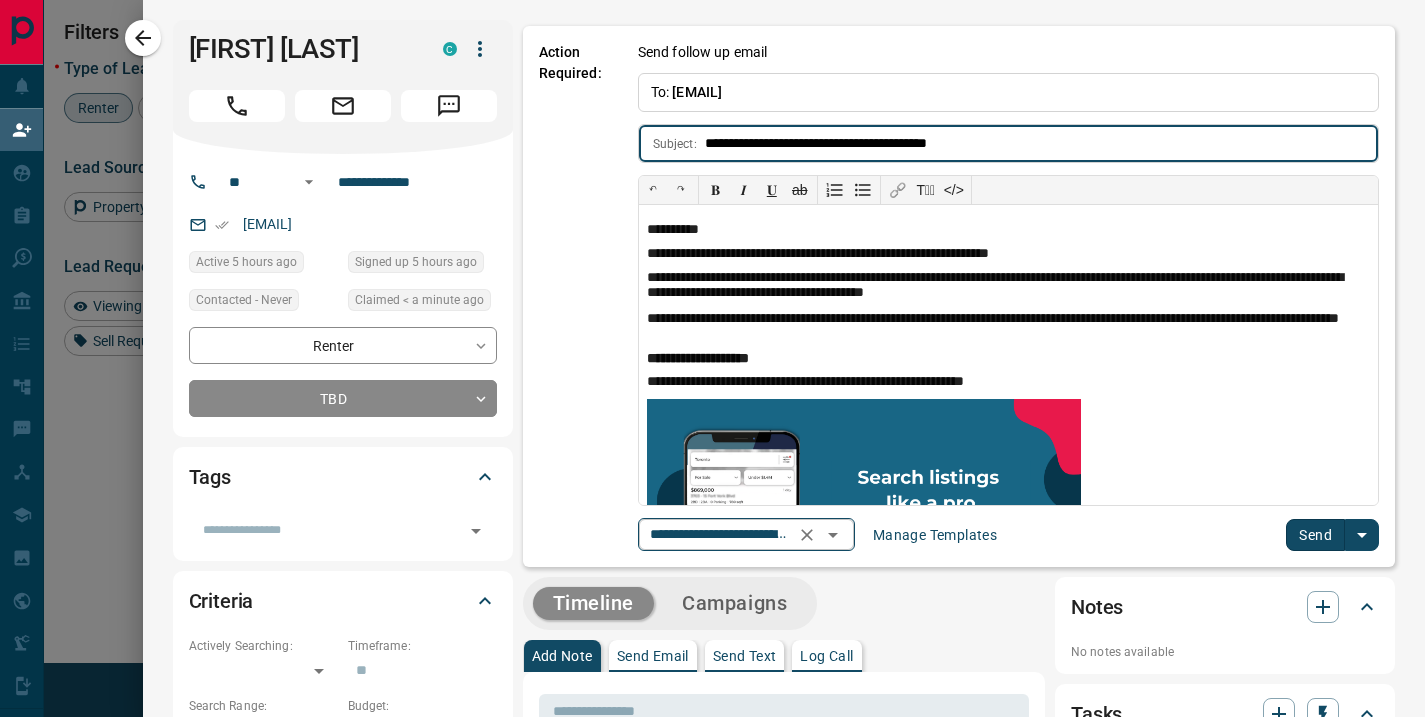 click 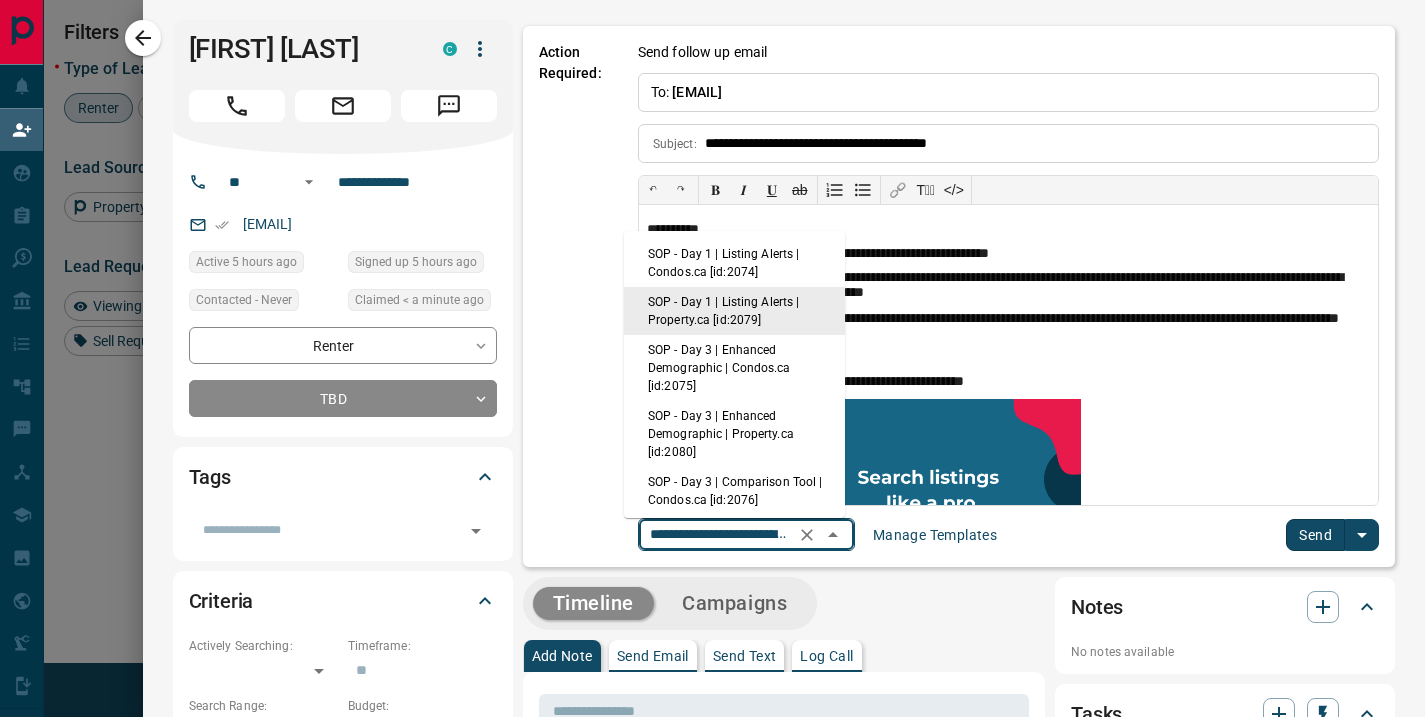 scroll, scrollTop: 0, scrollLeft: 170, axis: horizontal 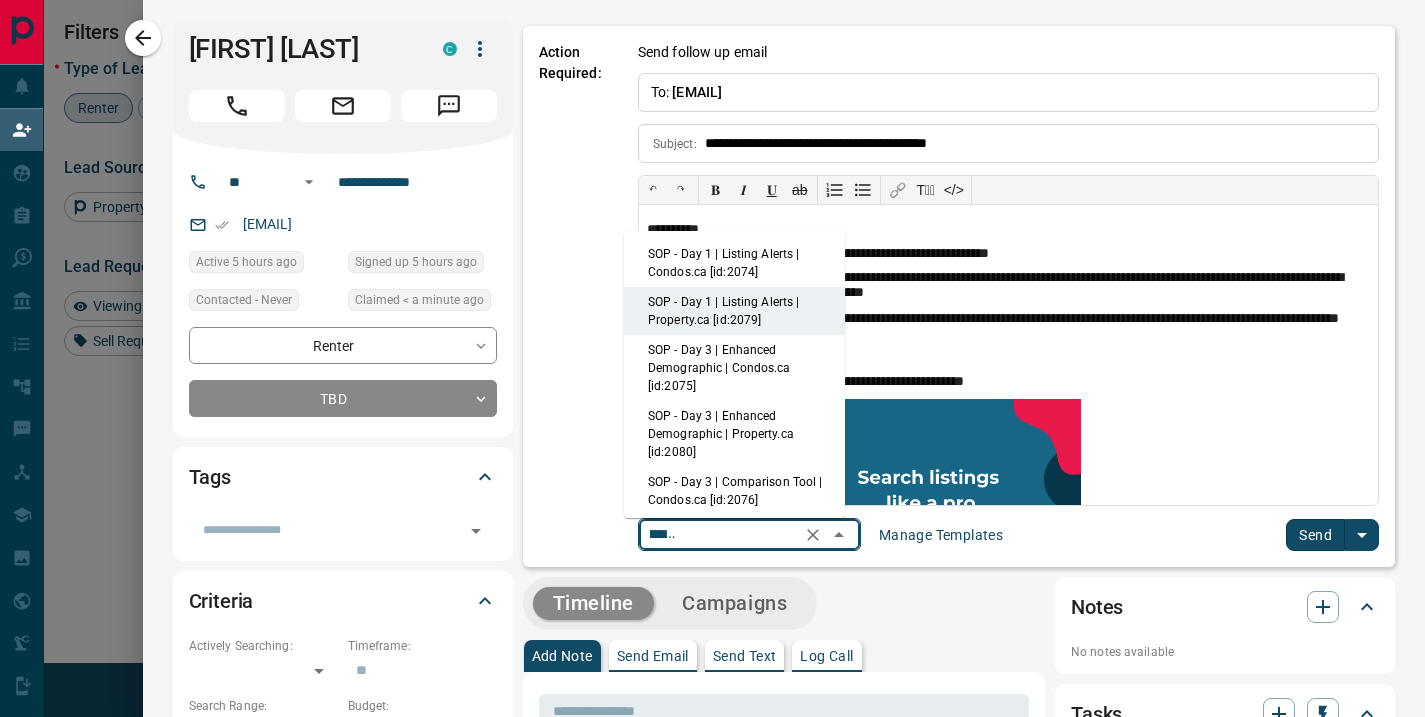 click on "SOP - Day 1 | Listing Alerts | Condos.ca [id:2074]" at bounding box center [734, 263] 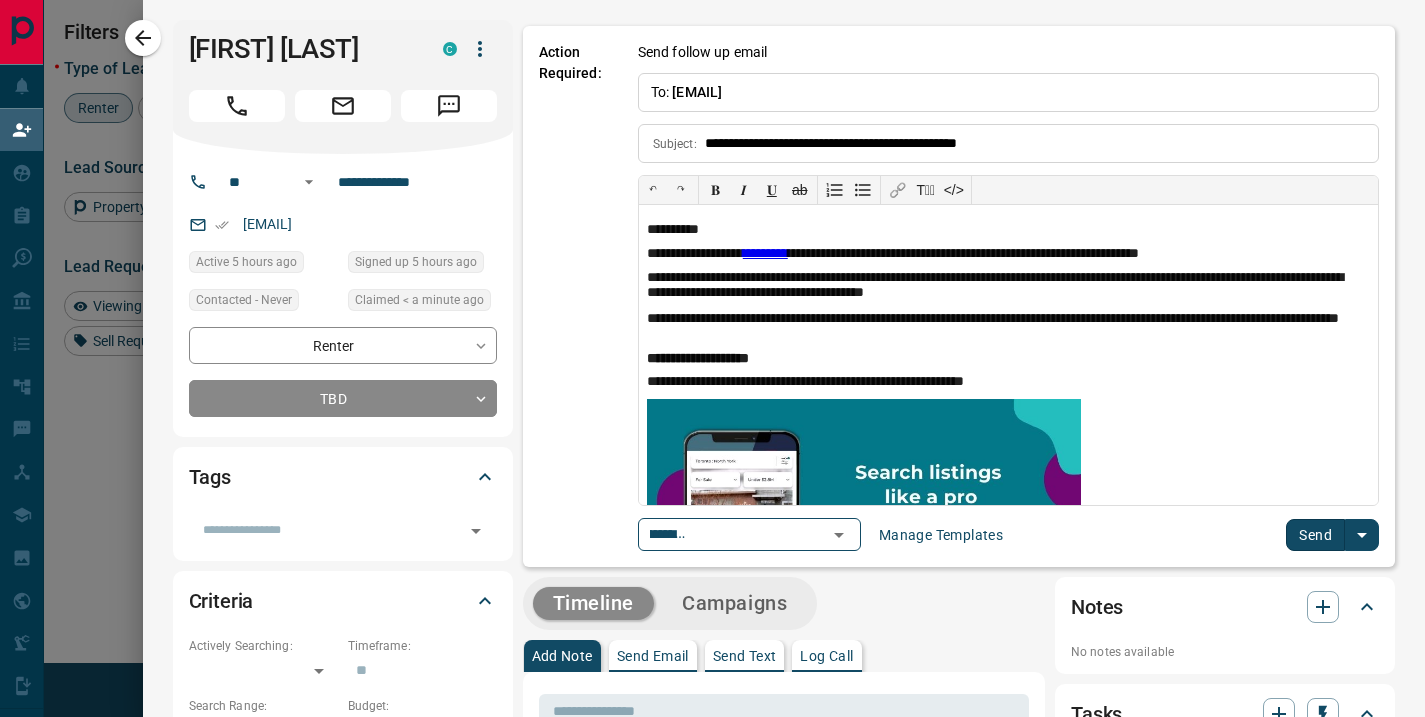 scroll, scrollTop: 0, scrollLeft: 0, axis: both 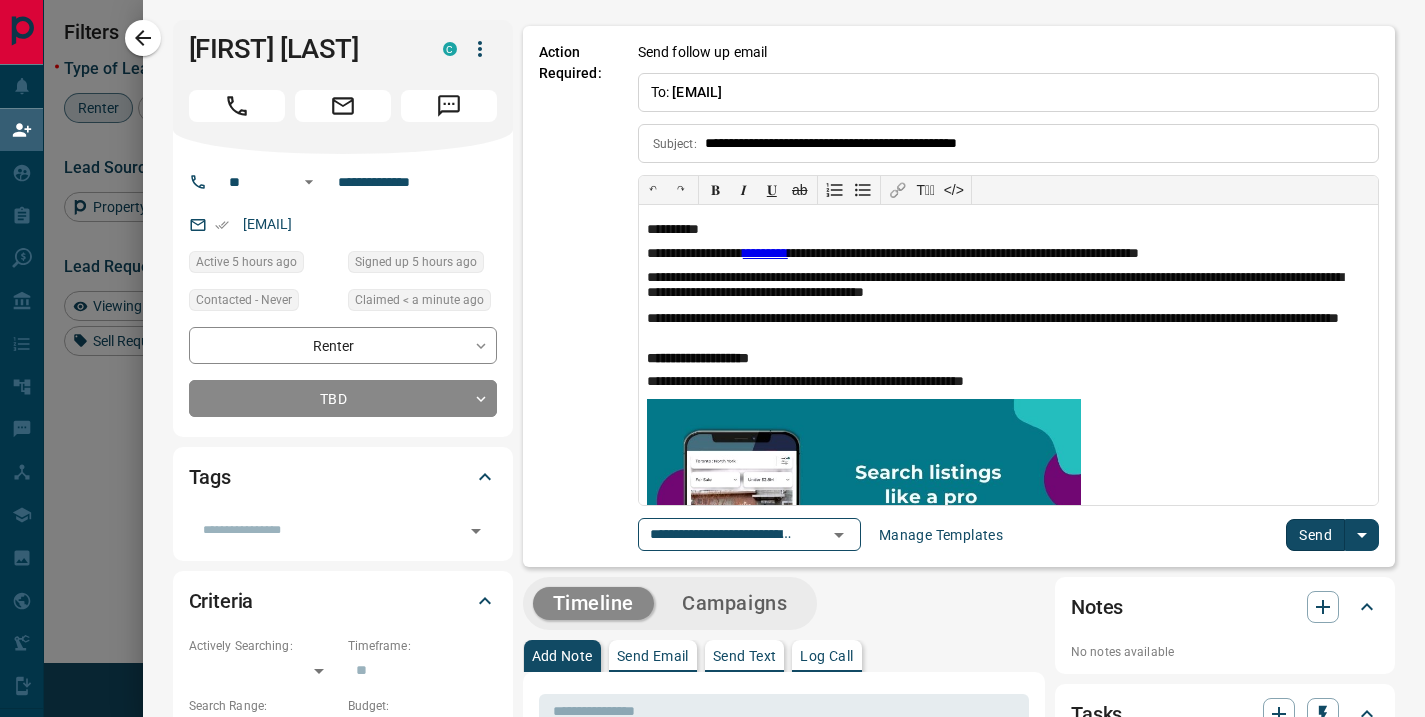 click on "Send" at bounding box center (1315, 535) 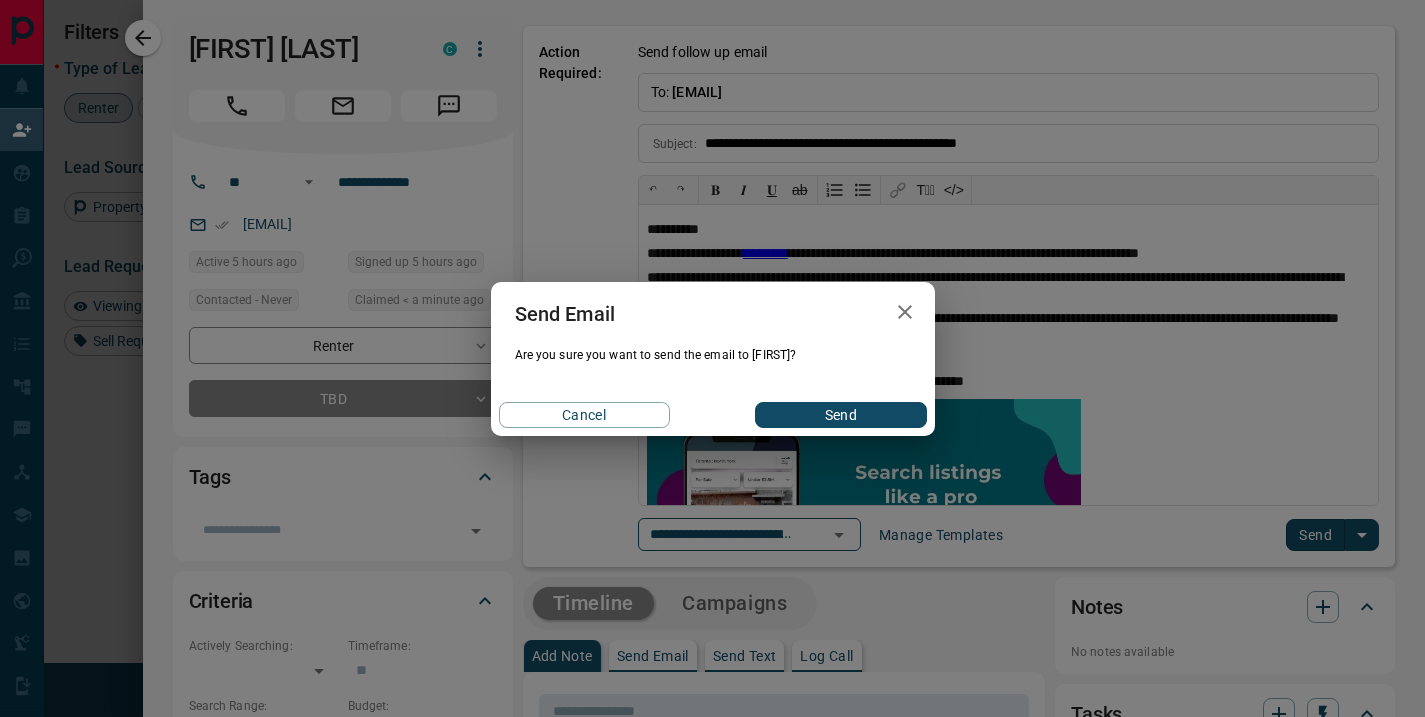 click on "Send" at bounding box center [840, 415] 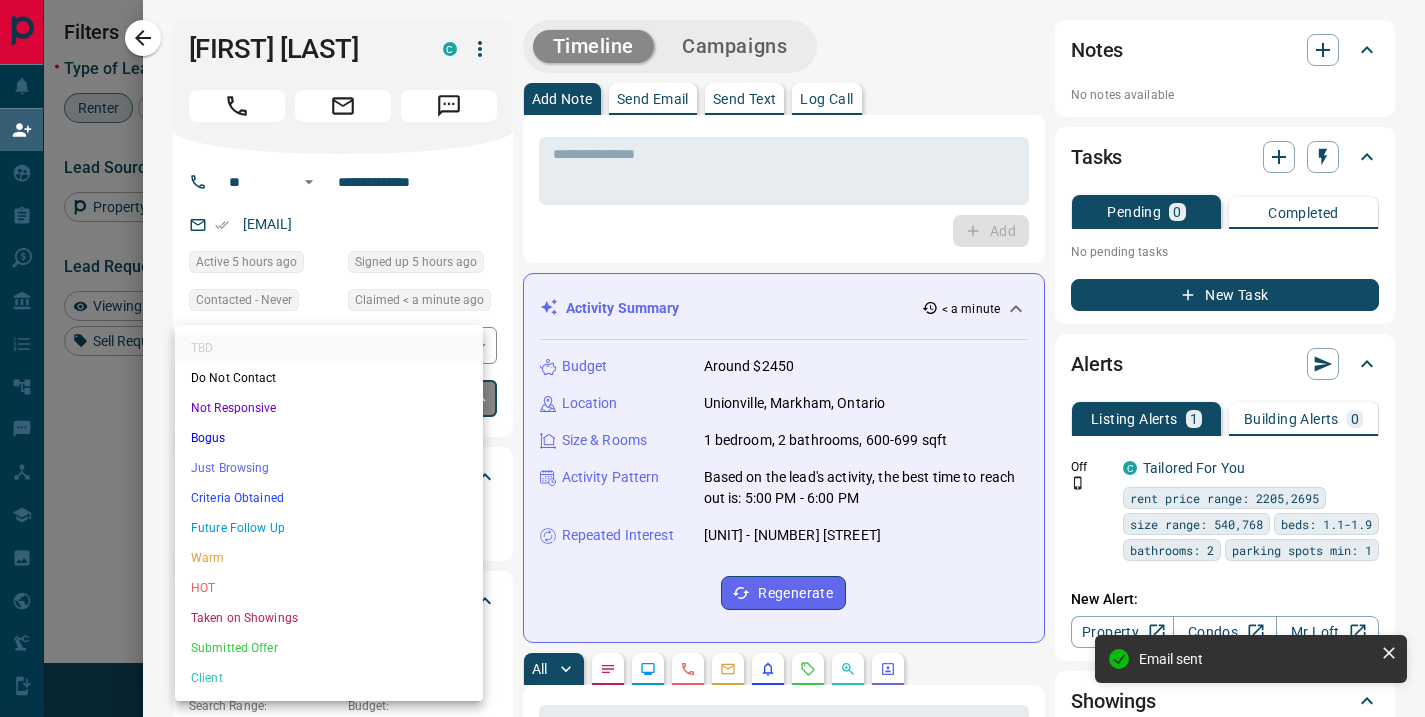 click on "Lead Transfers Claim Leads My Leads Tasks Opportunities Deals Campaigns Automations Messages Broker Bay Training Media Services Agent Resources Precon Worksheet Mobile Apps Disclosure Logout My Daily Quota Renter 2 / 5 Buyer 2 / 2 Precon 0 / 0 Filters 1 Lead Transfers 0 Refresh Name Contact Search   Search Range Location Requests AI Status Recent Opportunities (30d) Renter [FIRST] [LAST] C [EMAIL] +1- [PHONE] $[PRICE] - $[PRICE] [CITY], [CITY] Back to Site Favourite Setup Listing Alert Renter [FIRST] [LAST] C [EMAIL] +1- [PHONE] $[PRICE] - $[PRICE] [CITY], [CITY] High Interest Renter [FIRST] [LAST] C [EMAIL] +1- [PHONE] $[PRICE] - $[PRICE] [CITY], [CITY] High Interest Renter [FIRST] [LAST] C [EMAIL] +1- [PHONE] $[PRICE] - $[PRICE] [CITY], [CITY], [CITY] Favourite Renter [FIRST] [LAST] C [EMAIL] +1- [PHONE] $[PRICE] - $[PRICE] [CITY] Renter [FIRST] [LAST] C [EMAIL] +1- [PHONE] $[PRICE] - $[PRICE] [CITY] Buyer Renter [FIRST] [LAST] C [EMAIL] +1-" at bounding box center (712, 307) 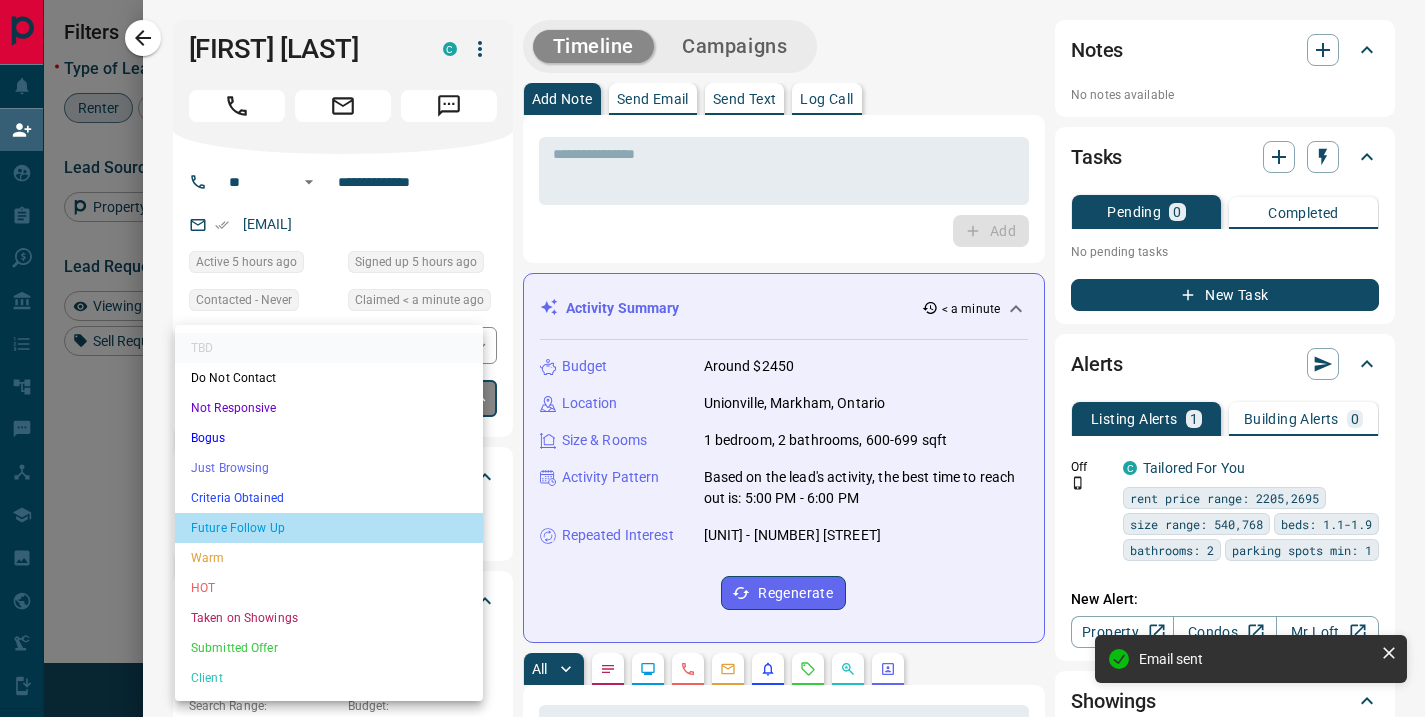 click on "Future Follow Up" at bounding box center [329, 528] 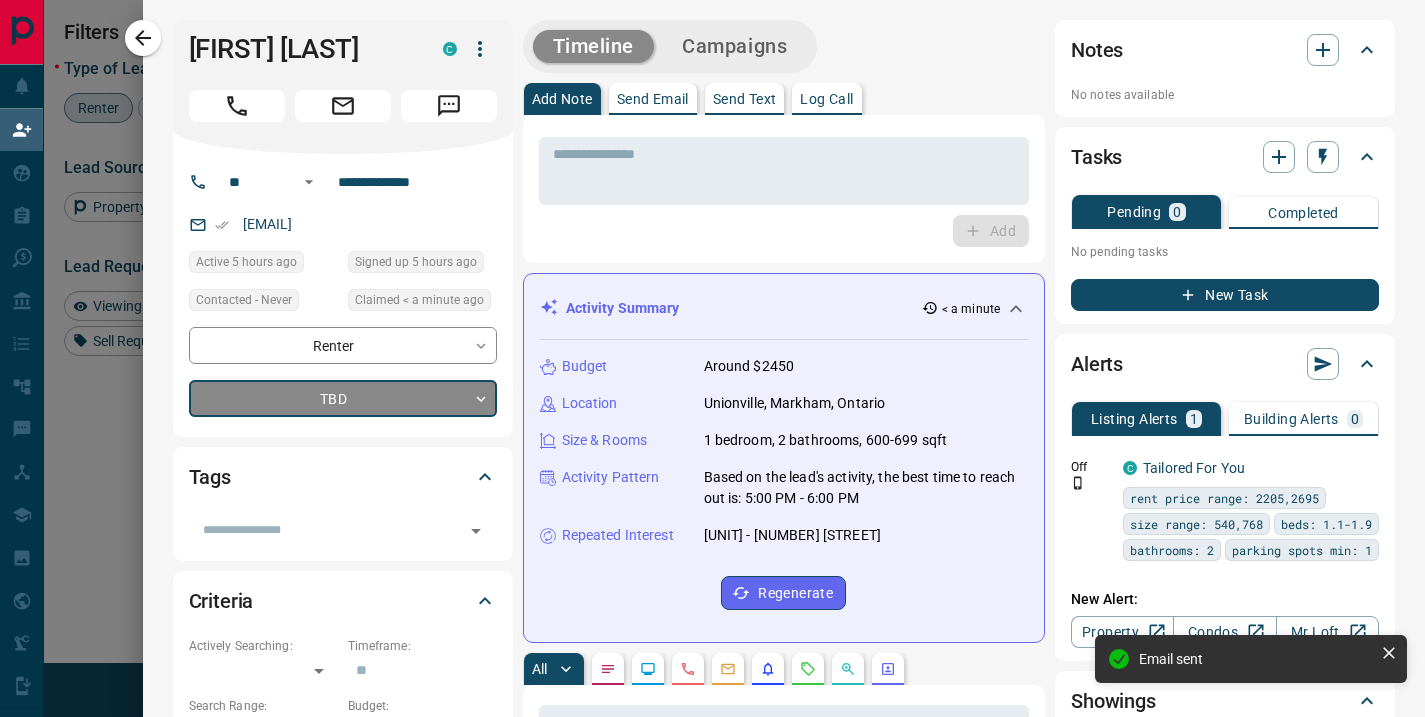 type on "*" 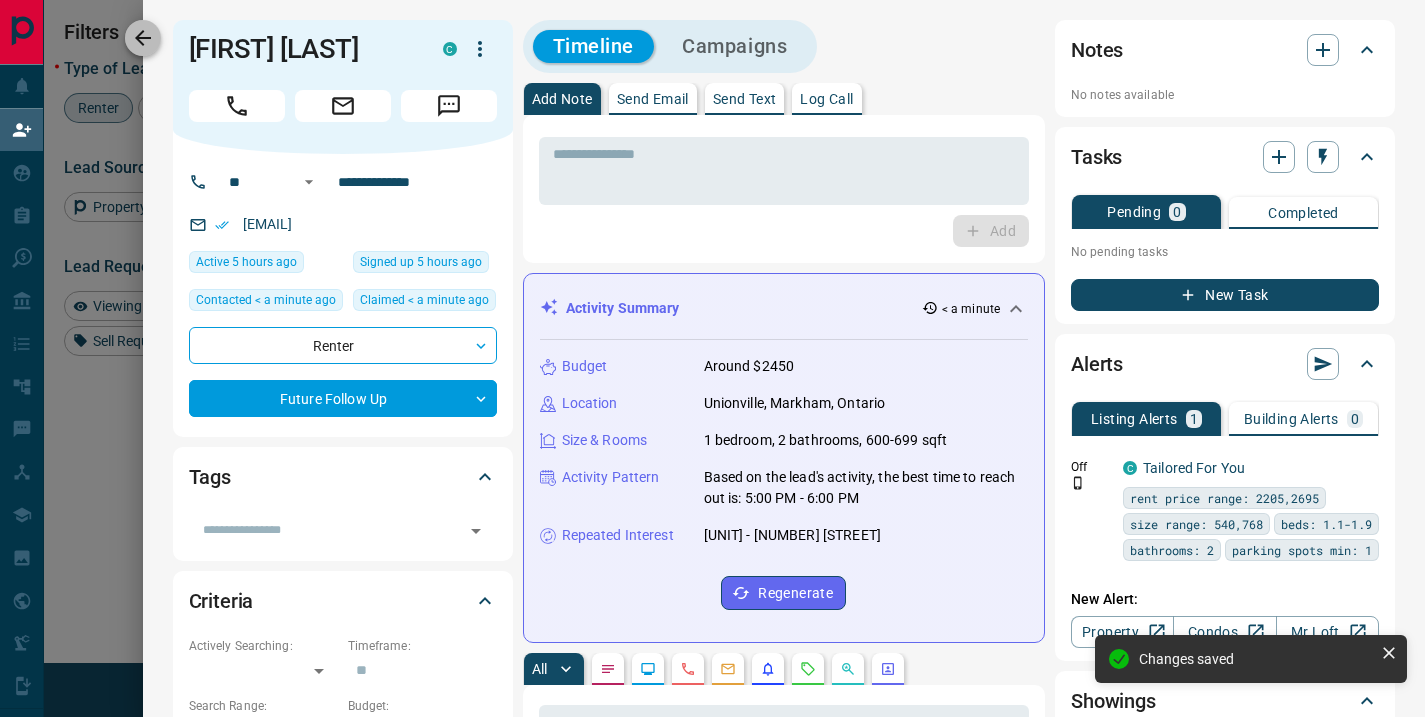 click 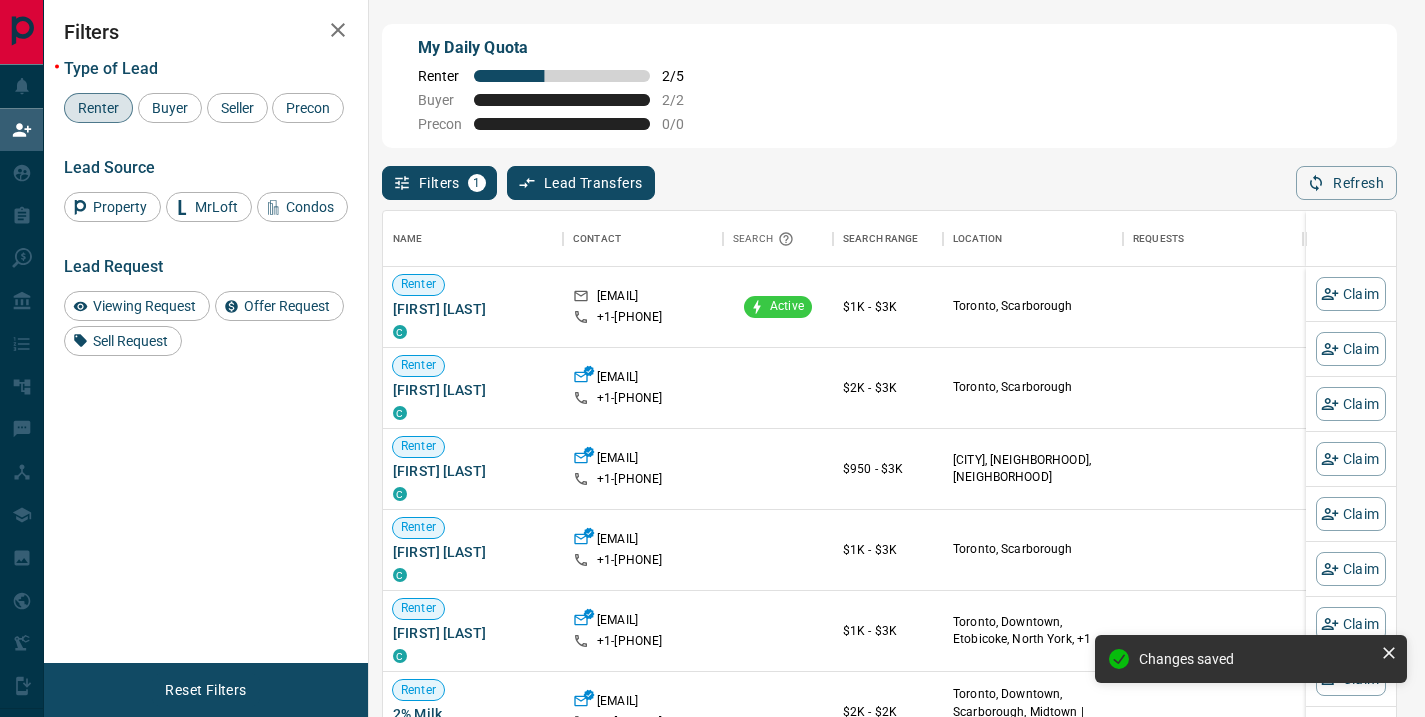scroll, scrollTop: 16, scrollLeft: 16, axis: both 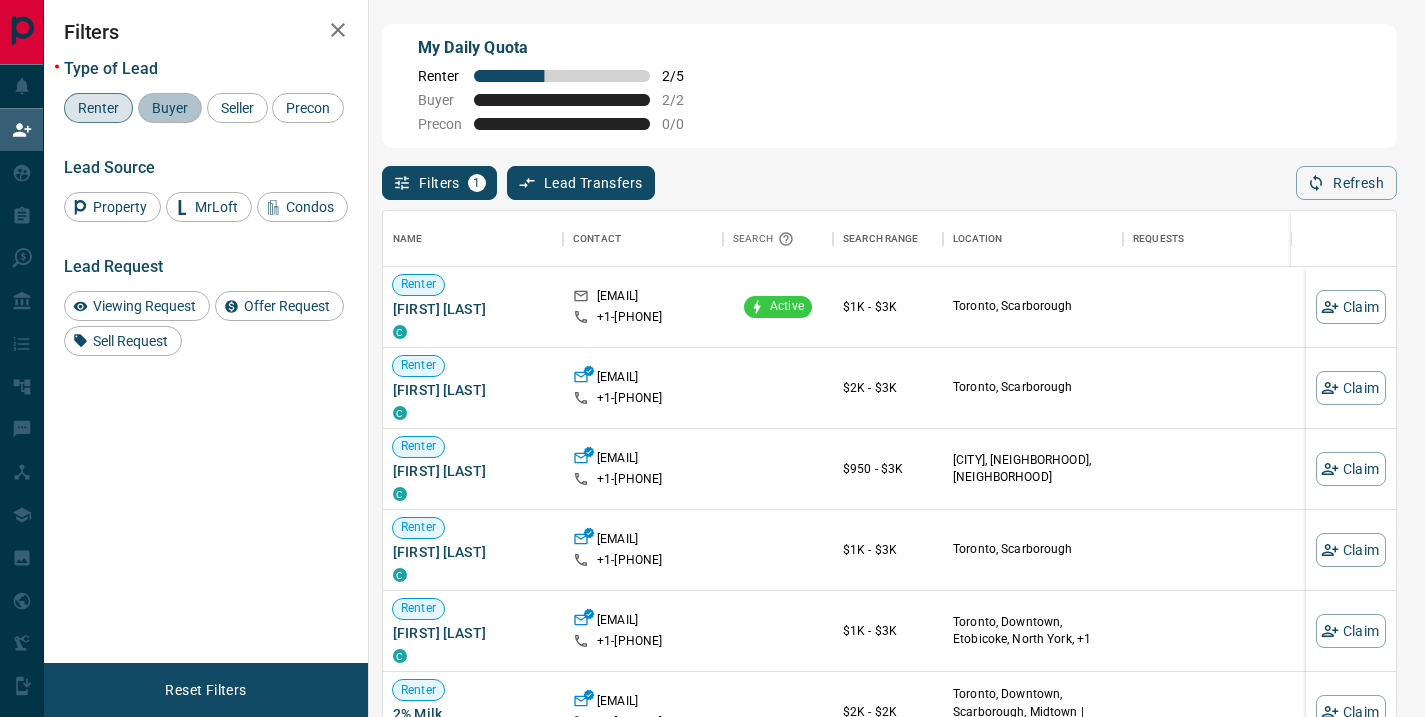 click on "Buyer" at bounding box center [170, 108] 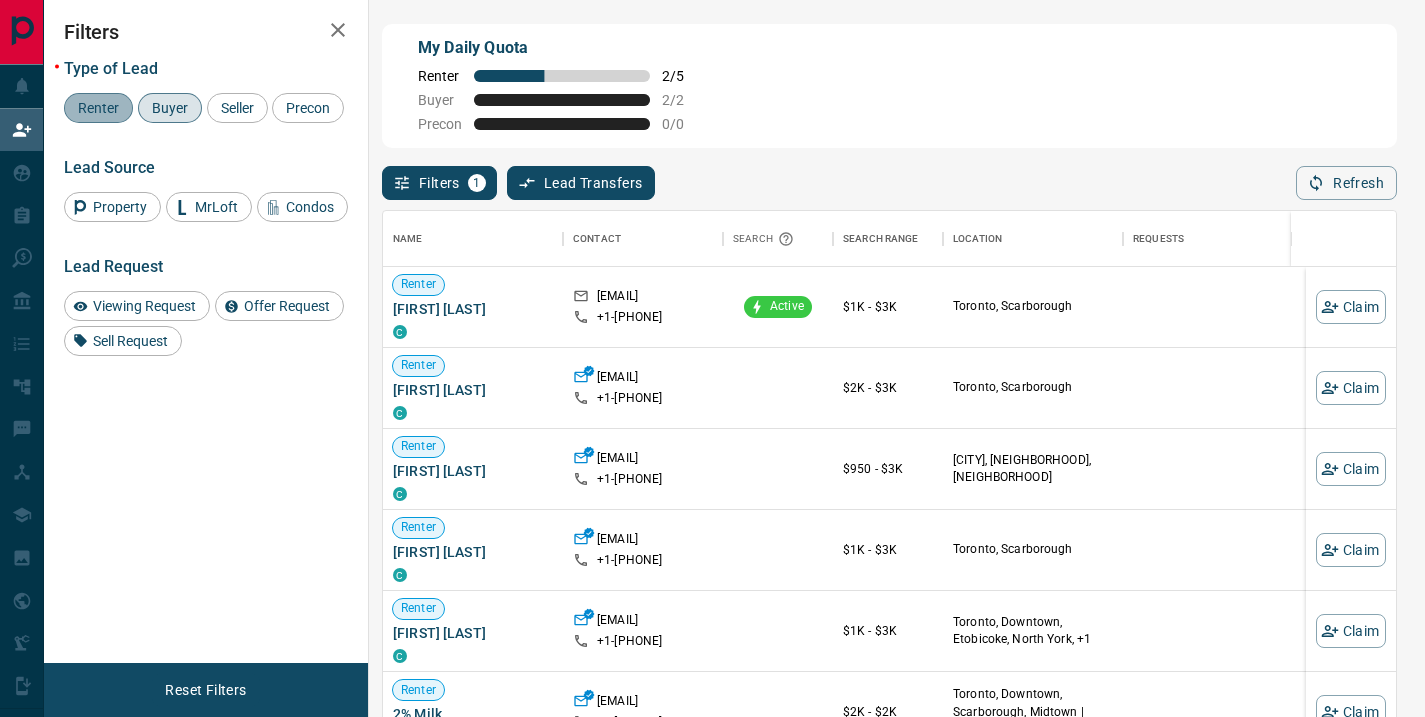 click on "Renter" at bounding box center [98, 108] 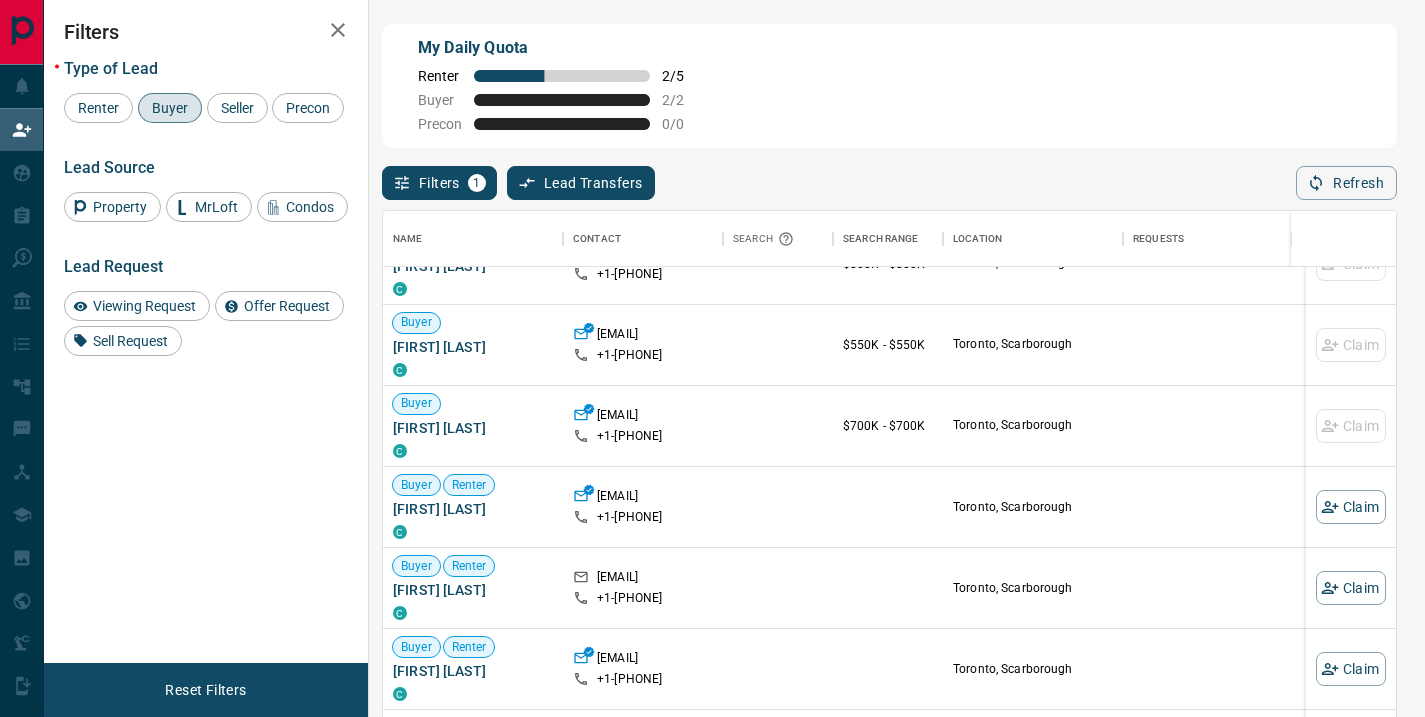 scroll, scrollTop: 313, scrollLeft: 0, axis: vertical 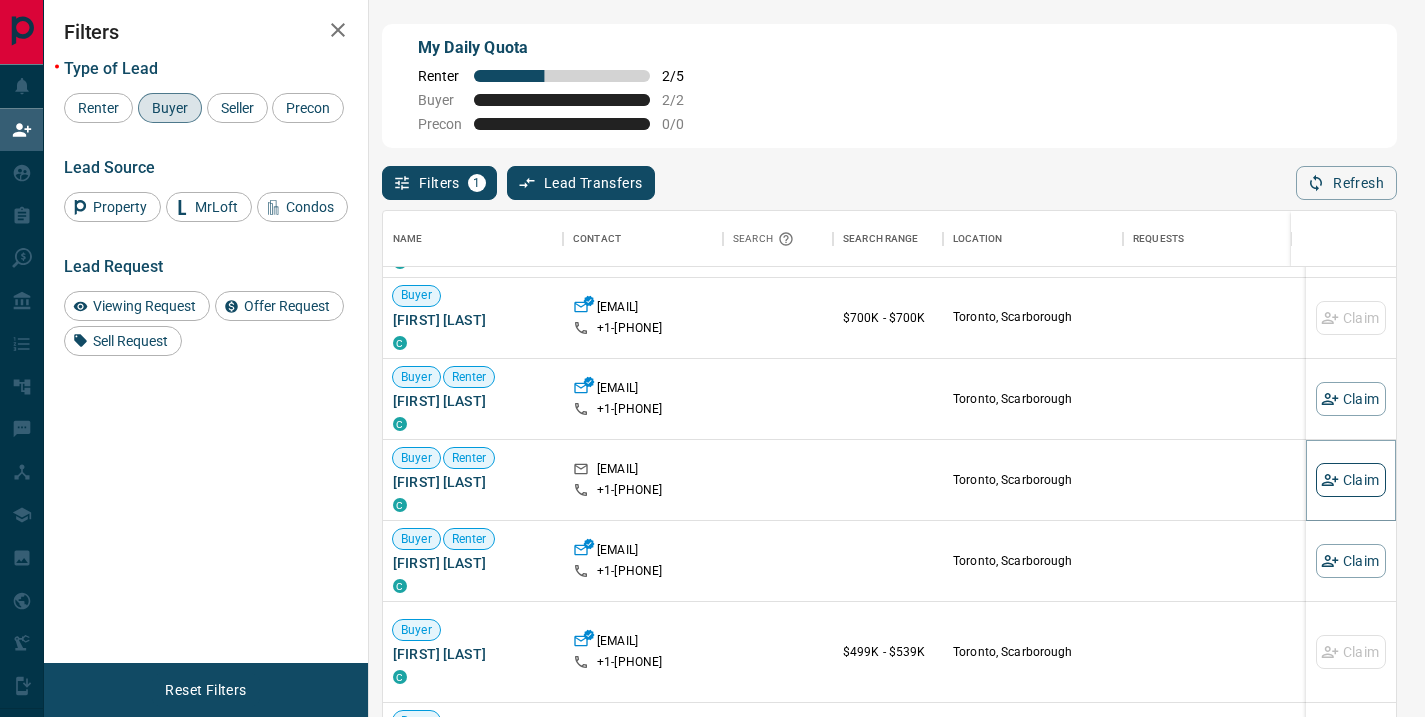 click on "Claim" at bounding box center [1351, 480] 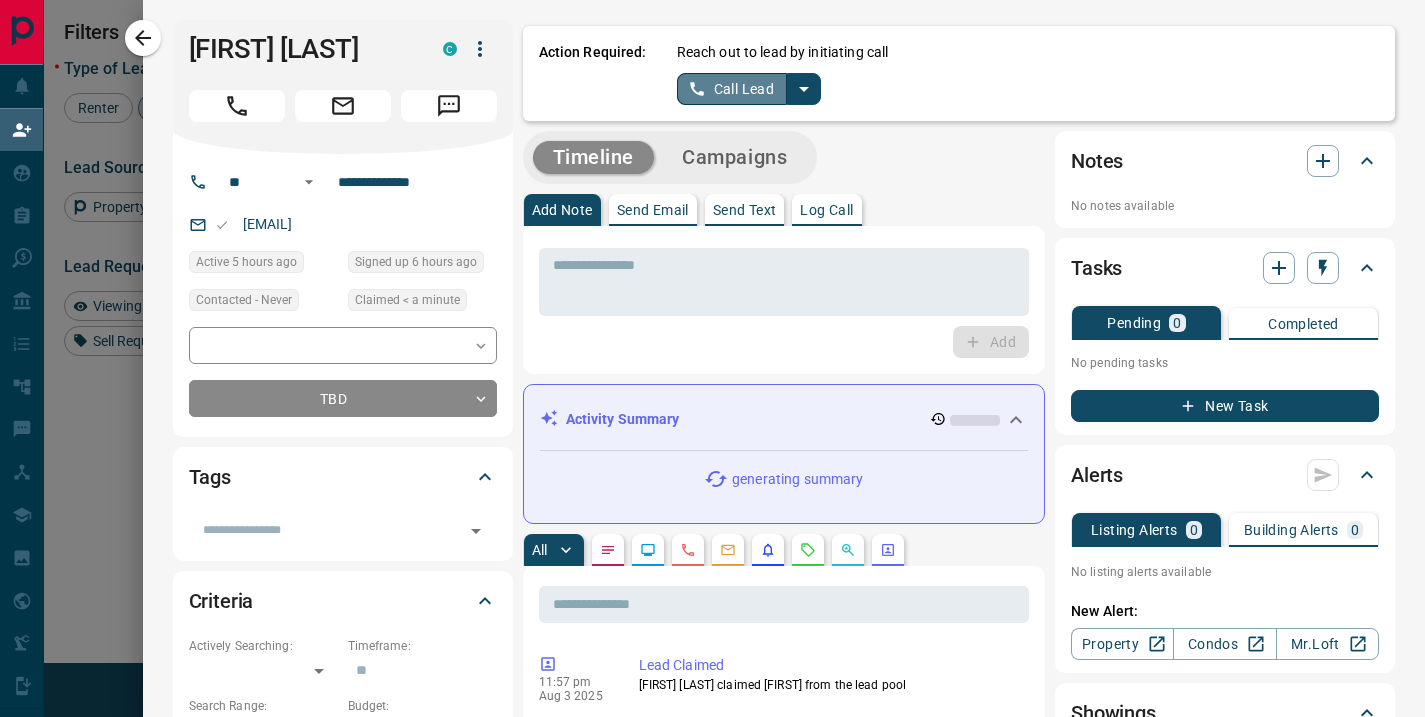 click on "Call Lead" at bounding box center [732, 89] 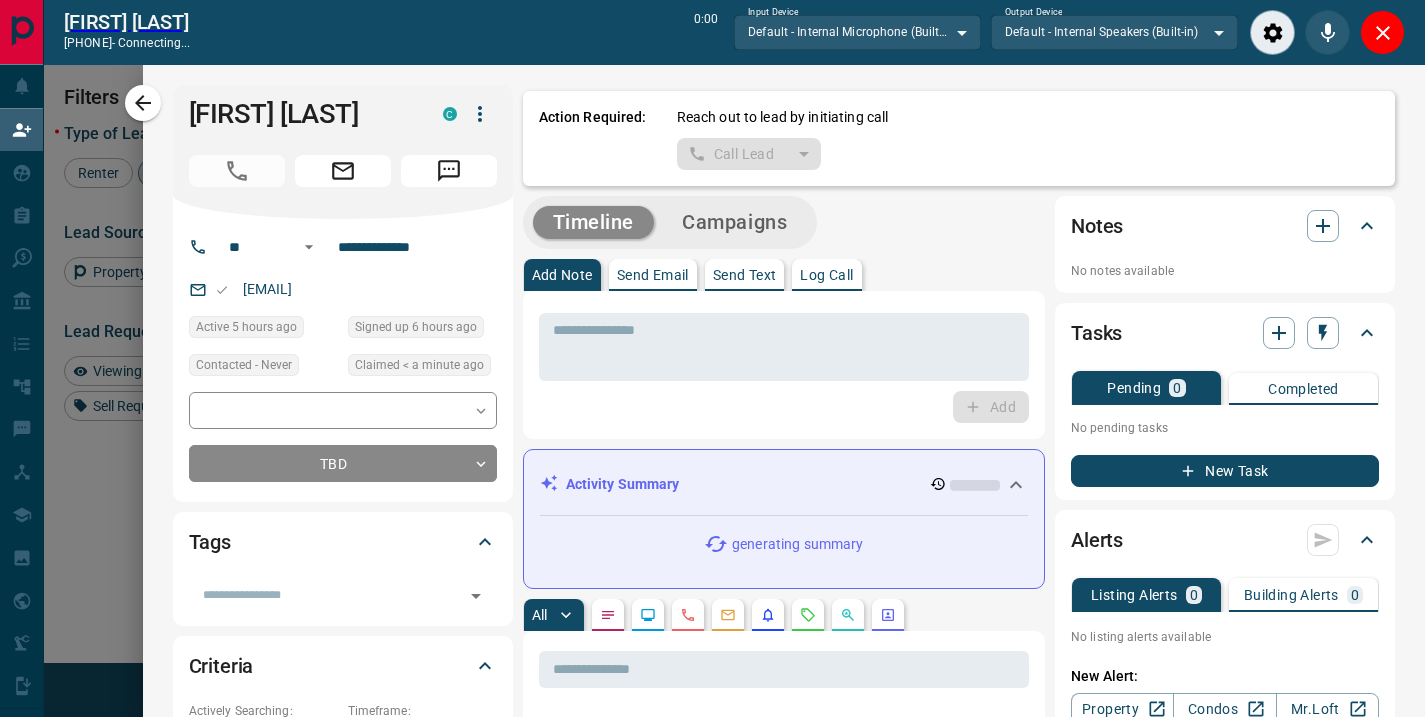 scroll, scrollTop: 476, scrollLeft: 998, axis: both 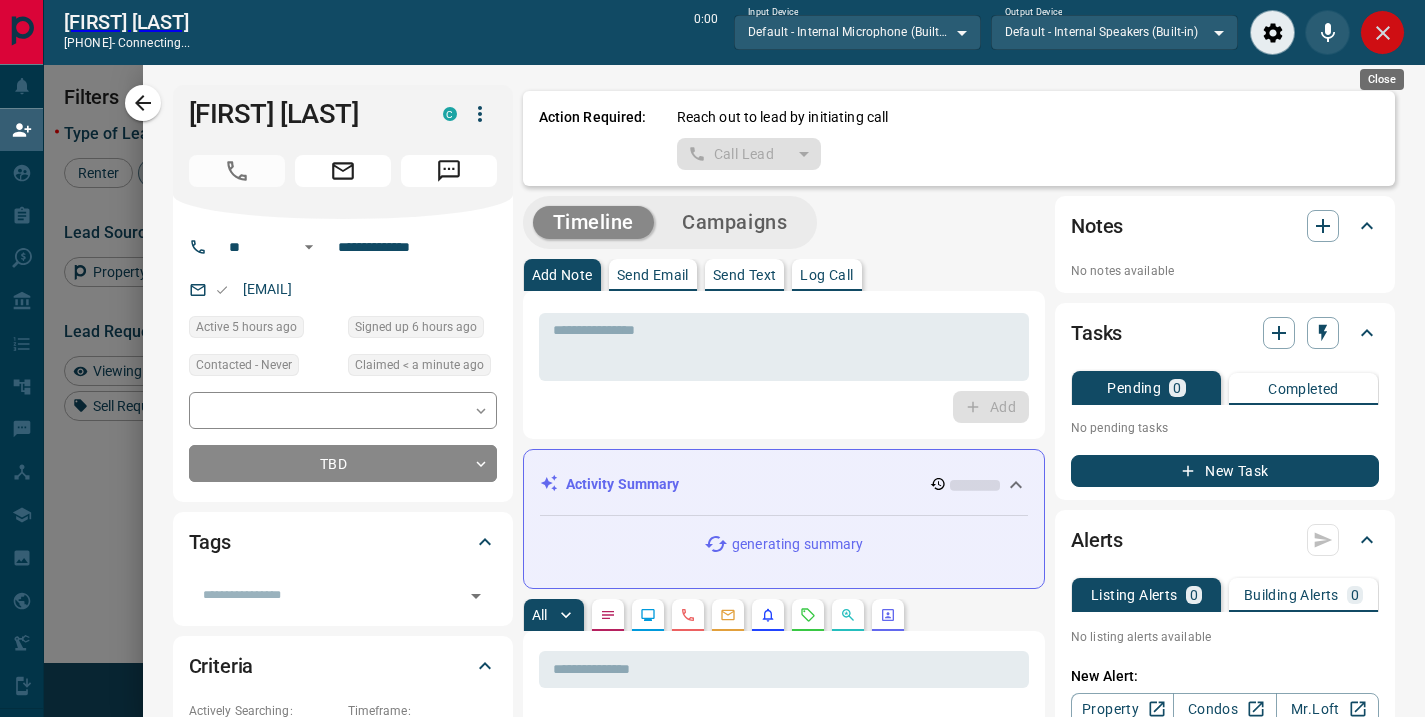 click 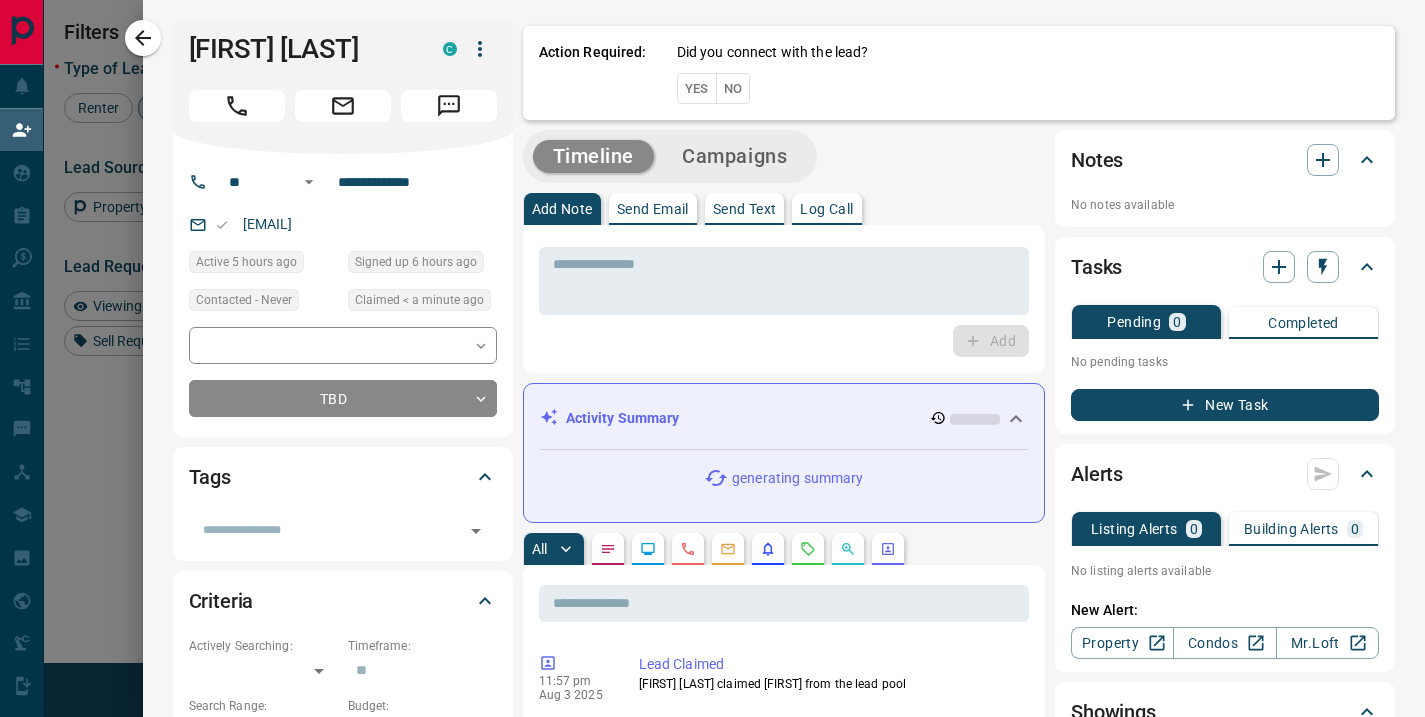 scroll, scrollTop: 16, scrollLeft: 16, axis: both 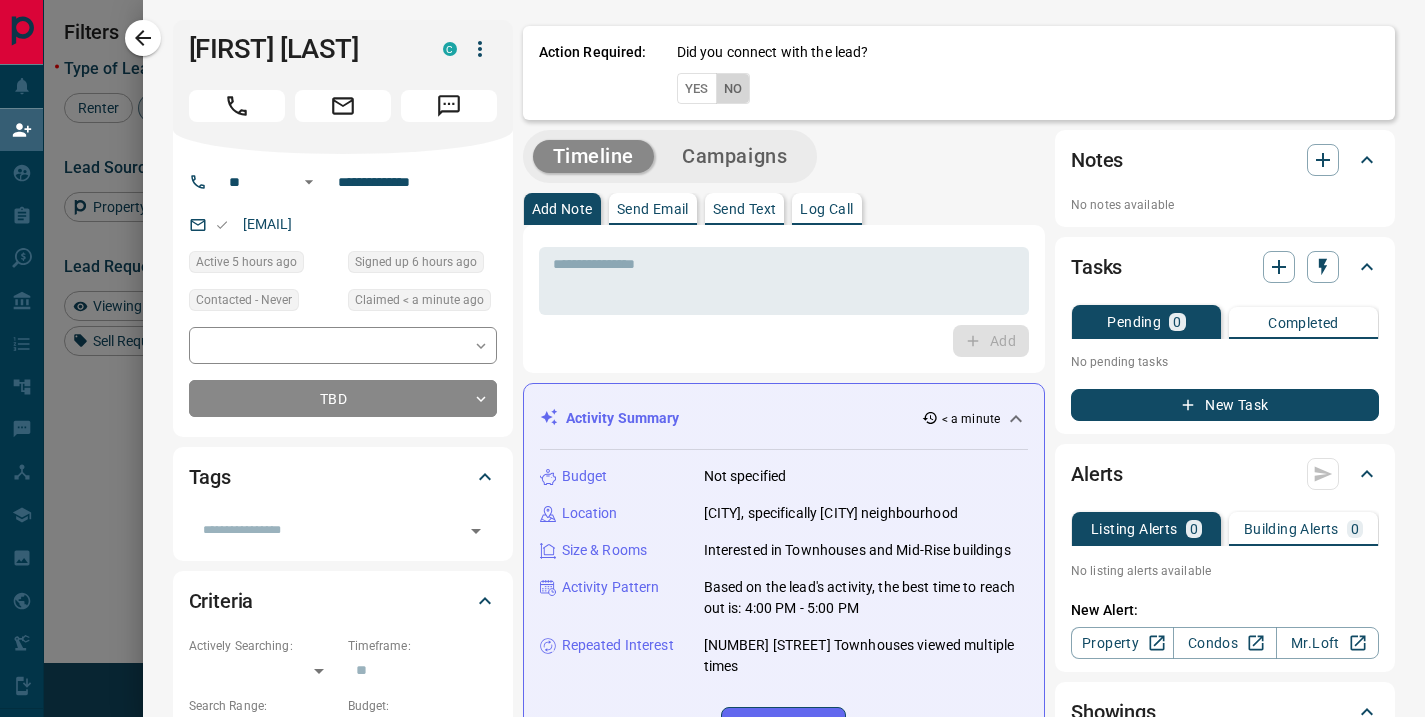 click on "No" at bounding box center [733, 88] 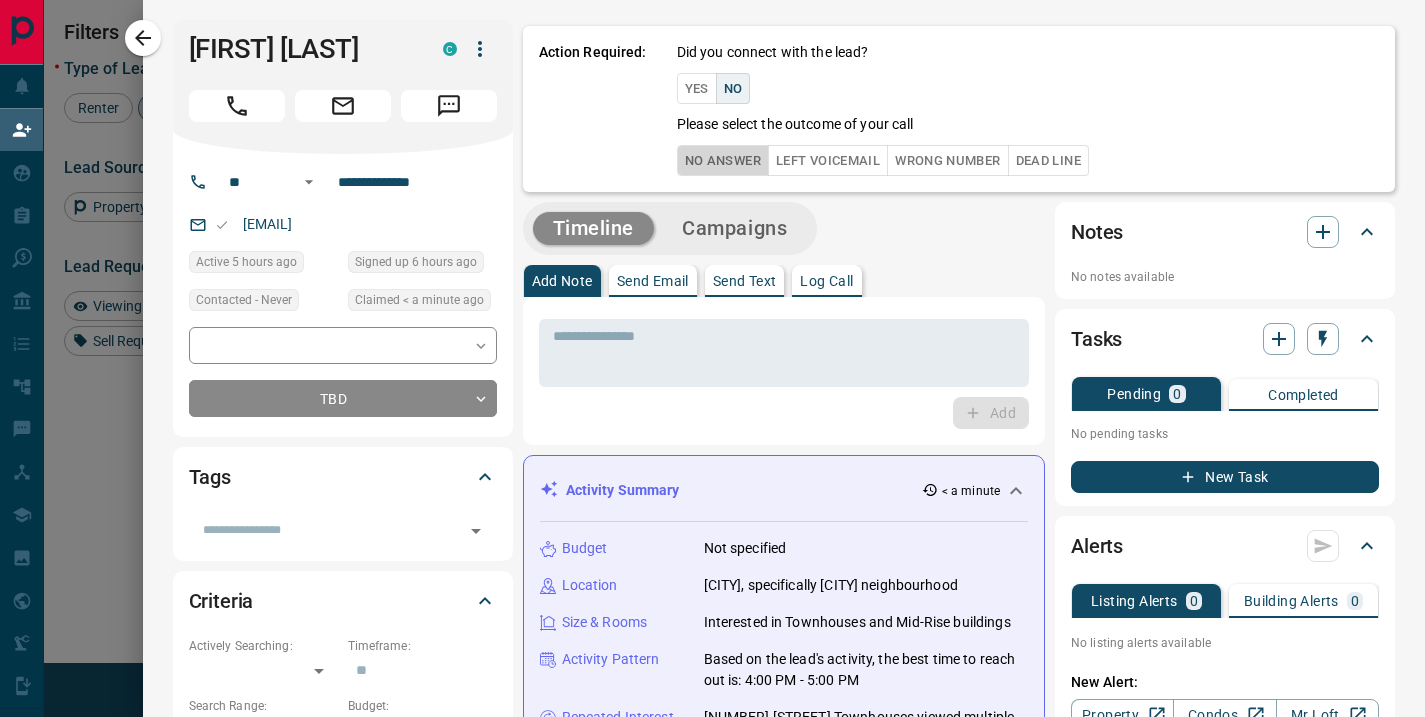 click on "No Answer" at bounding box center [723, 160] 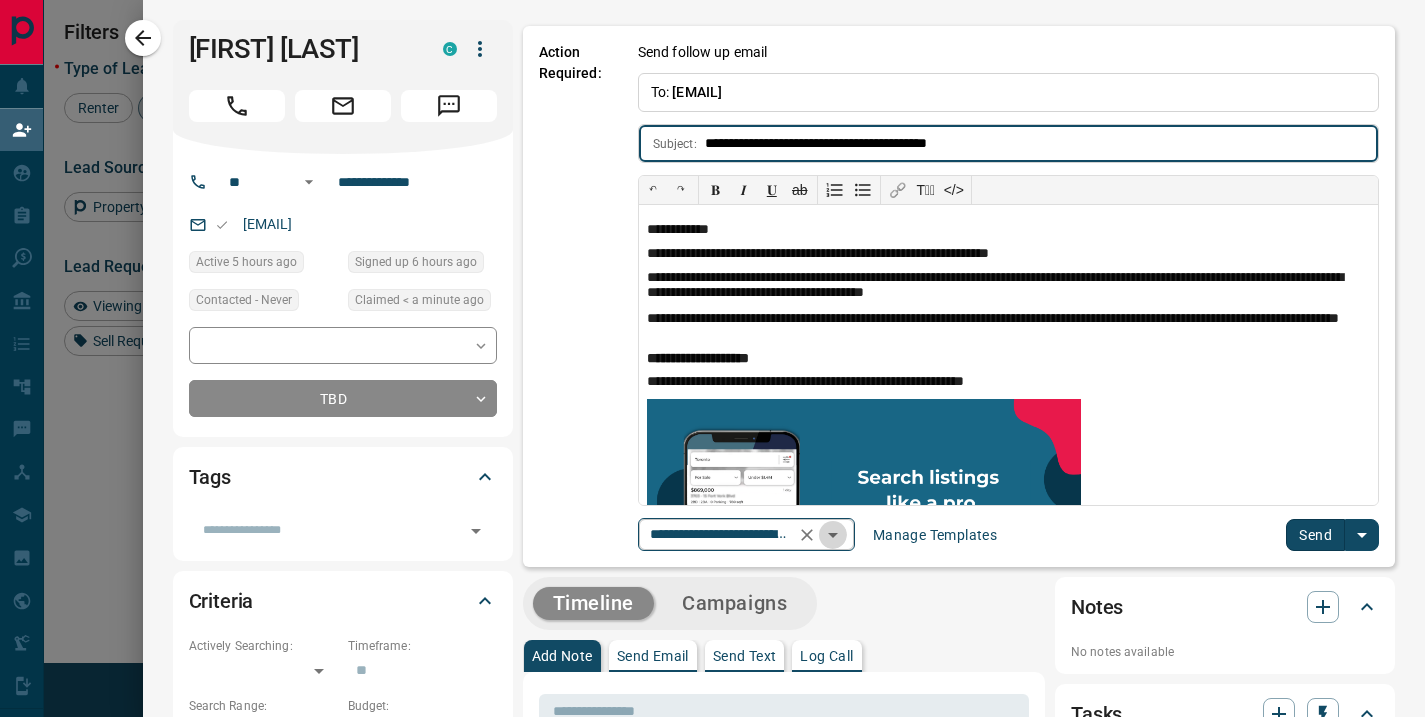click 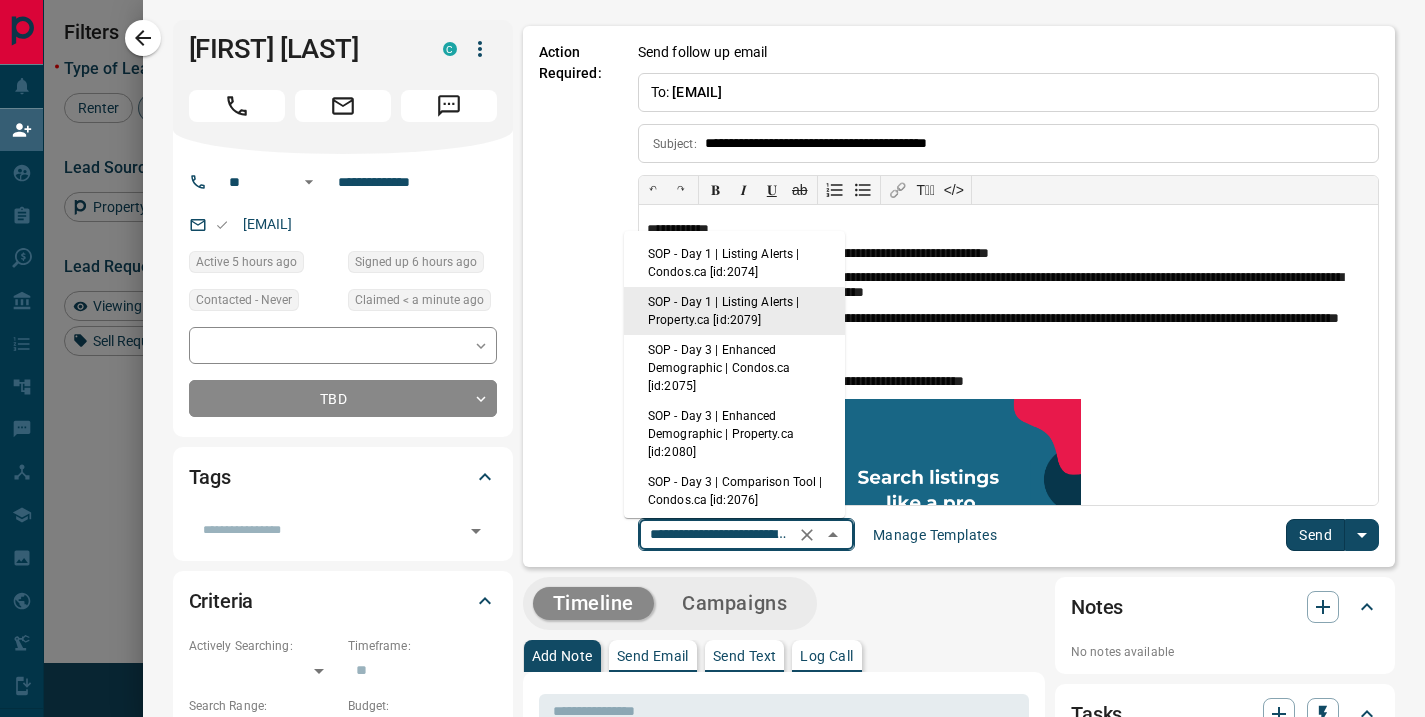 scroll, scrollTop: 0, scrollLeft: 170, axis: horizontal 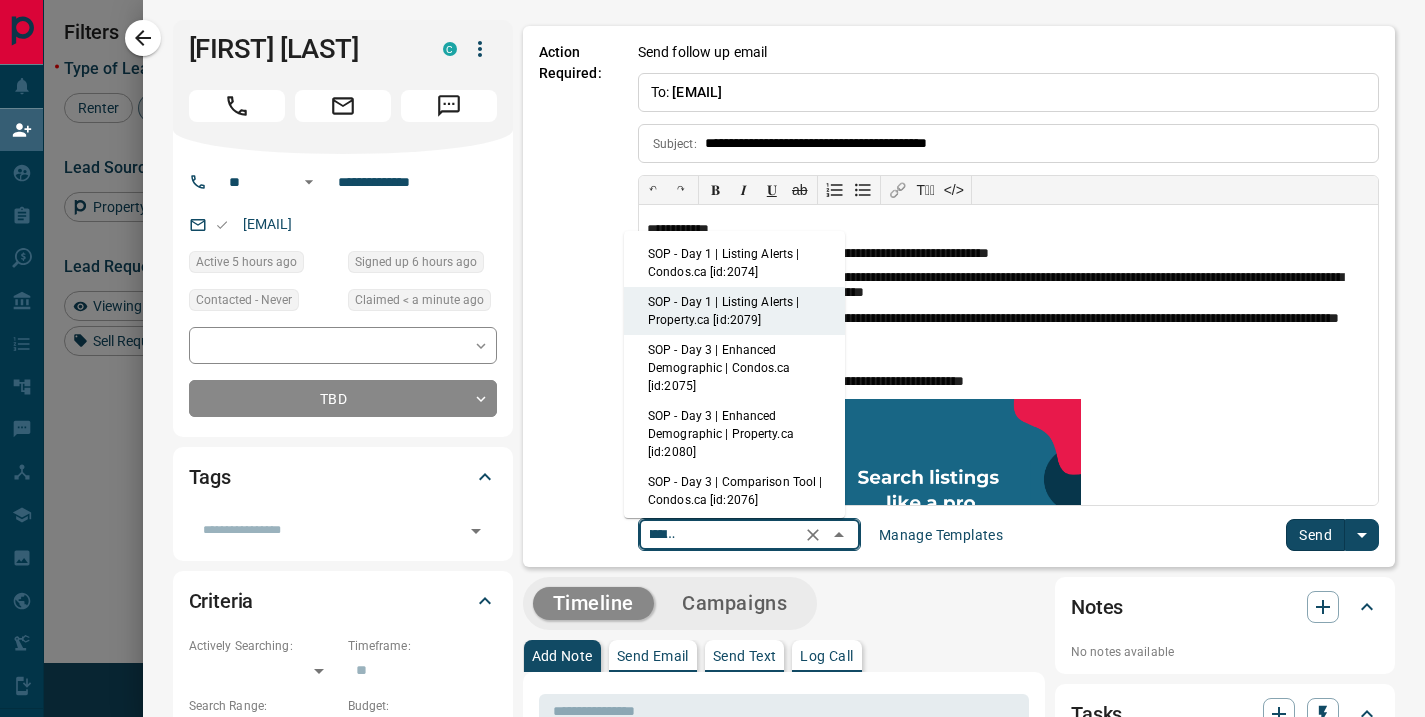 click on "SOP - Day 1 | Listing Alerts | Condos.ca [id:2074]" at bounding box center [734, 263] 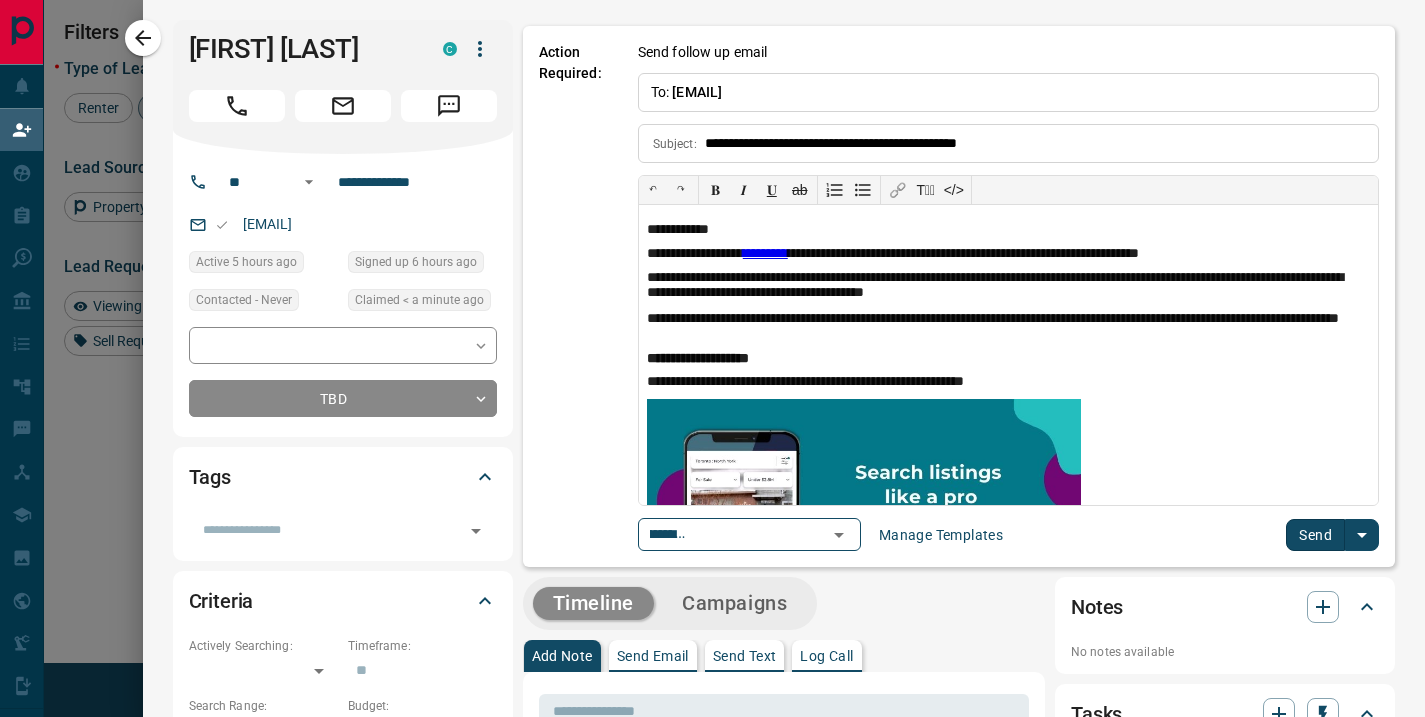 scroll, scrollTop: 0, scrollLeft: 0, axis: both 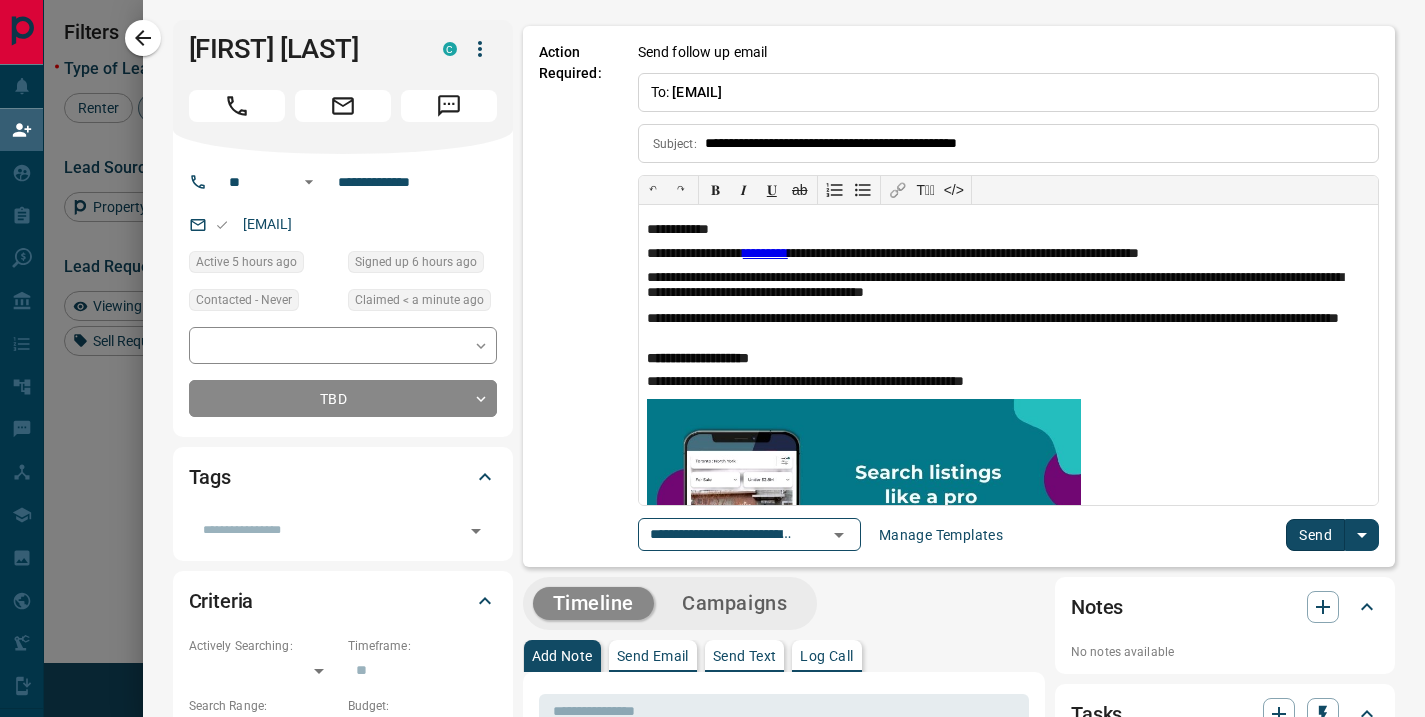 click on "Send" at bounding box center (1315, 535) 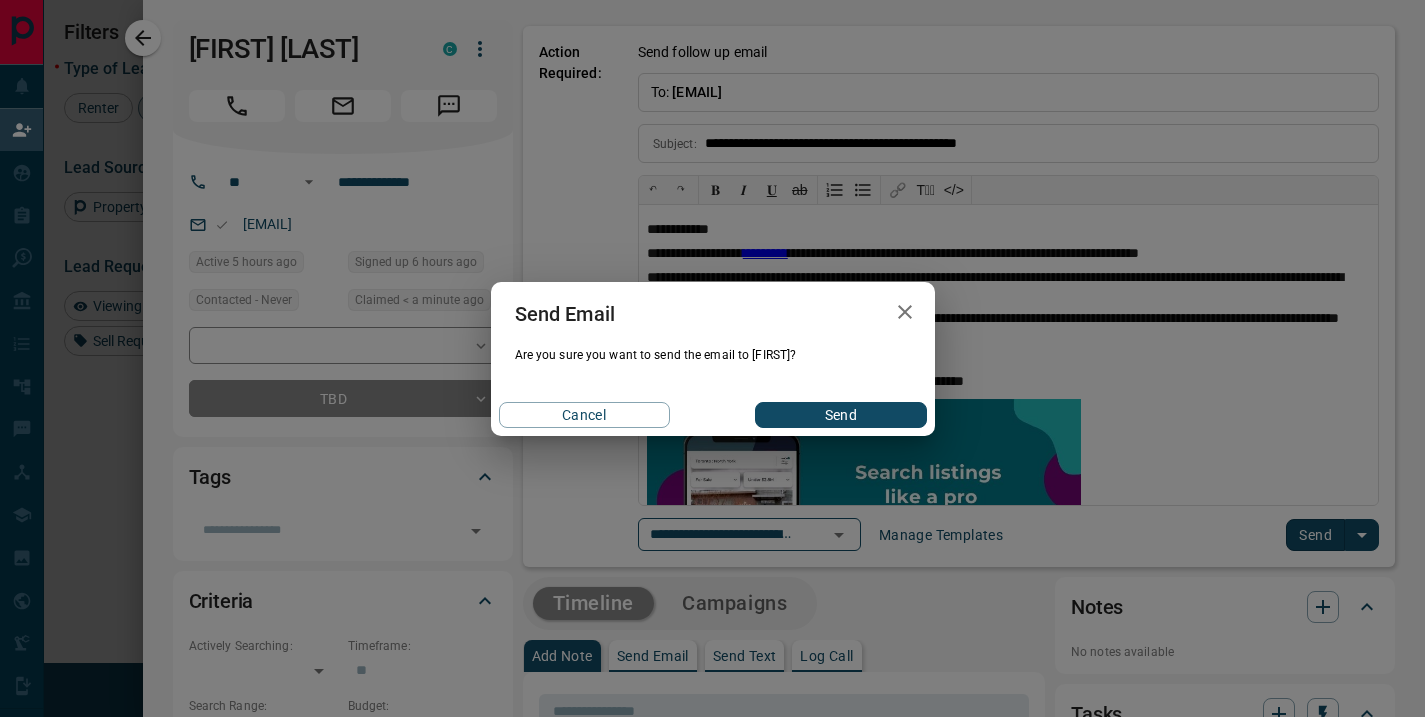 click on "Send" at bounding box center [840, 415] 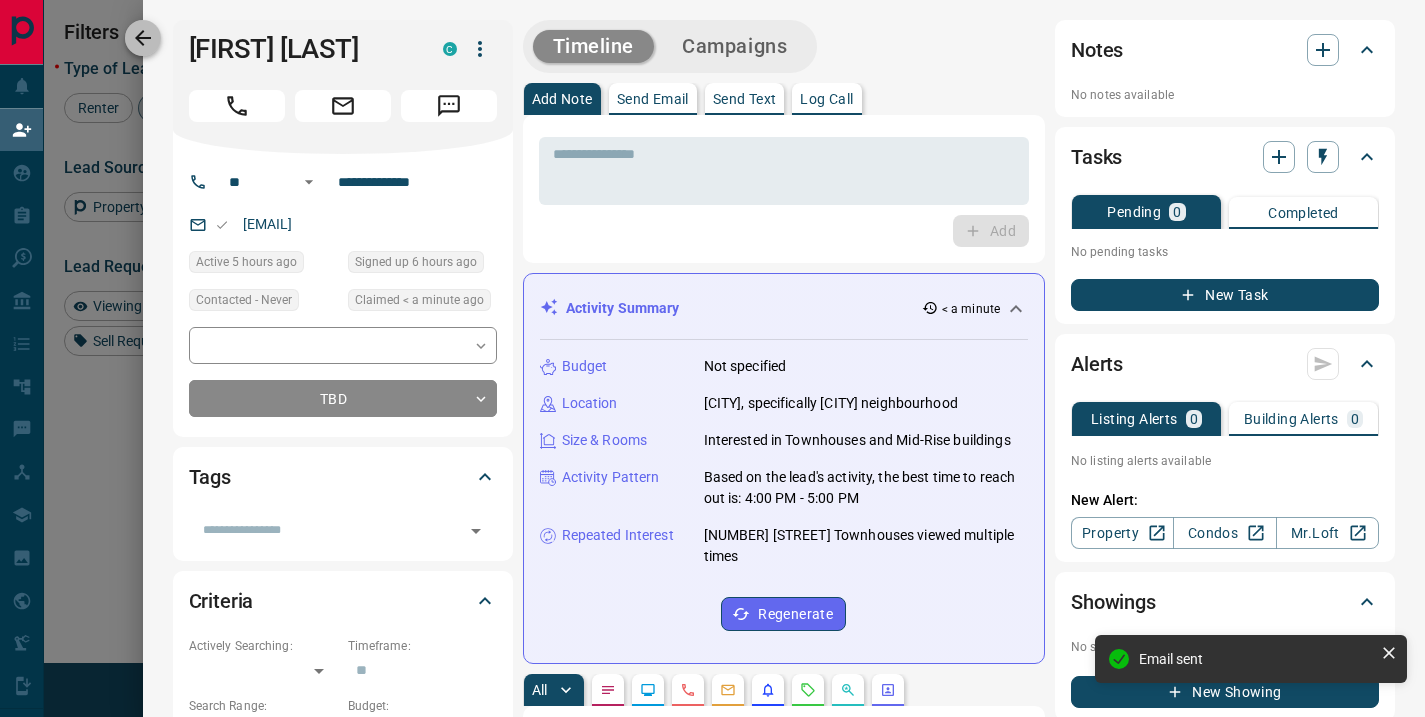click 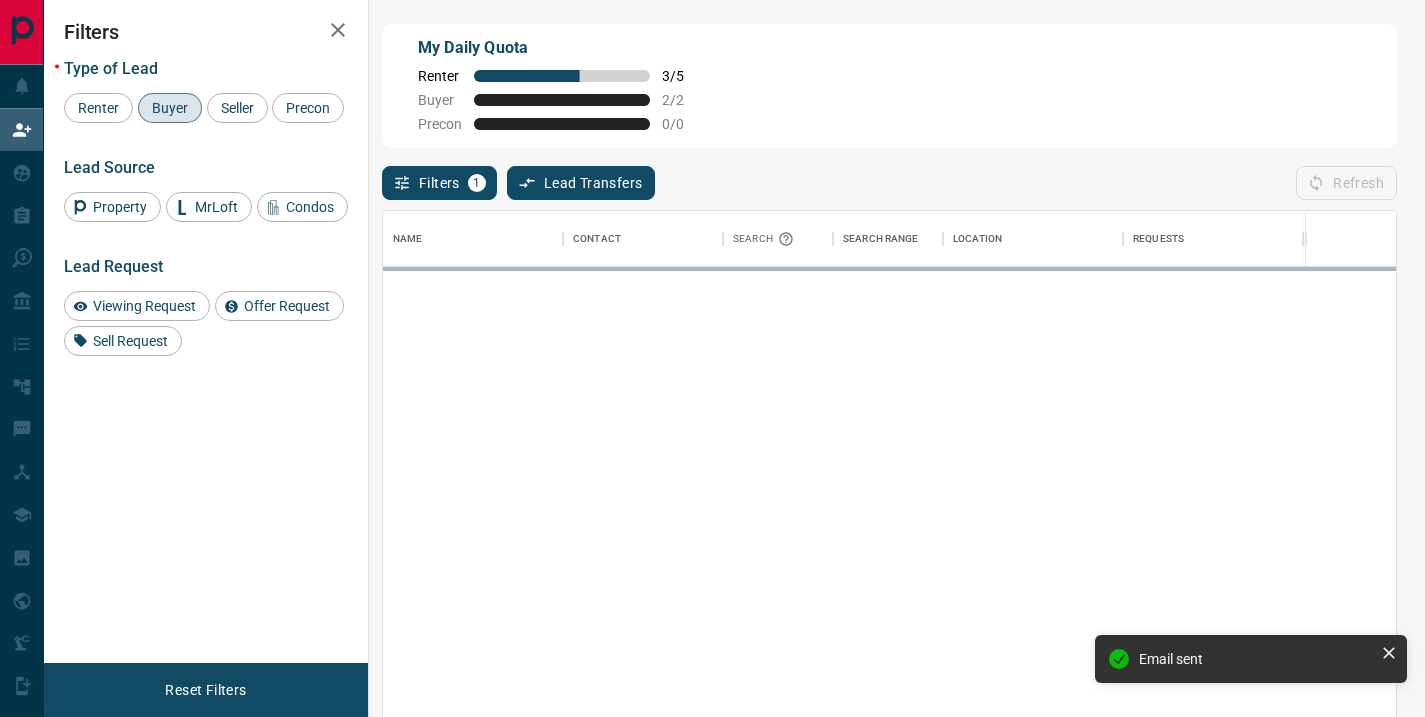 scroll, scrollTop: 16, scrollLeft: 16, axis: both 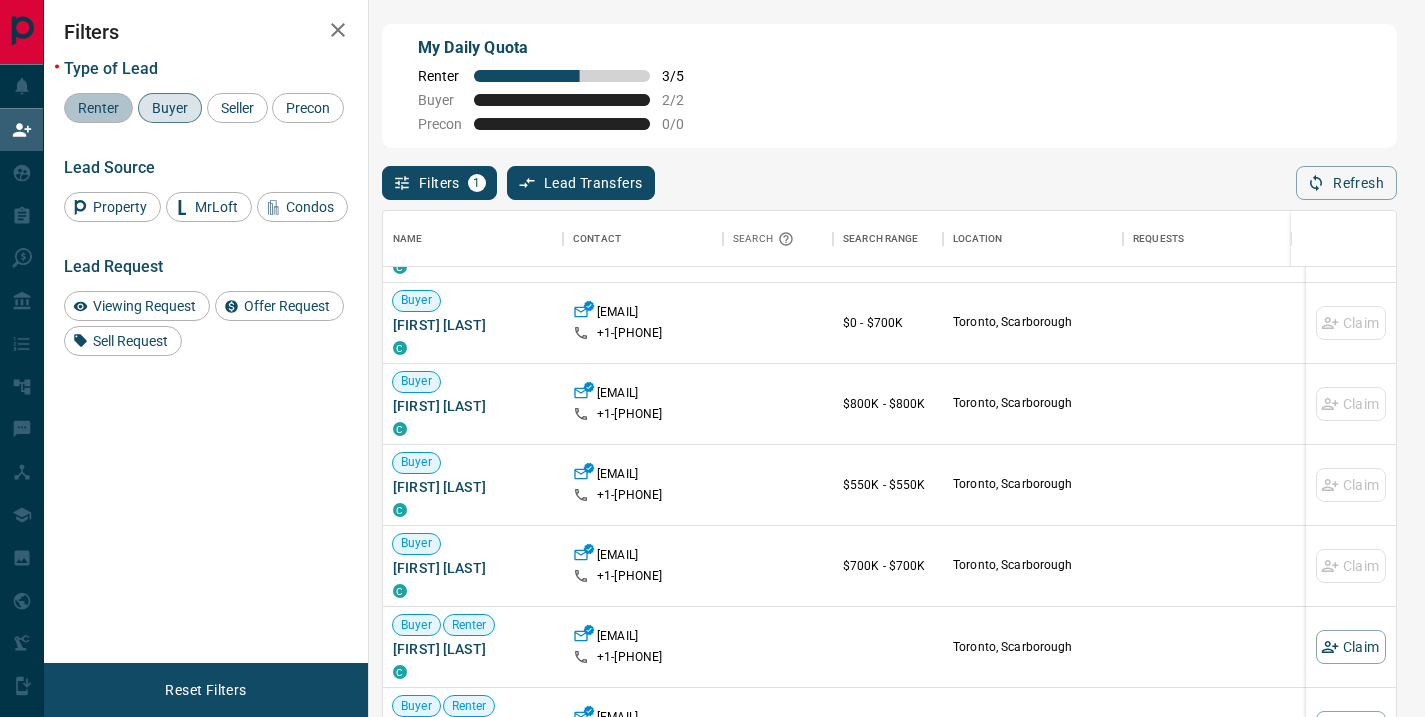 click on "Renter" at bounding box center (98, 108) 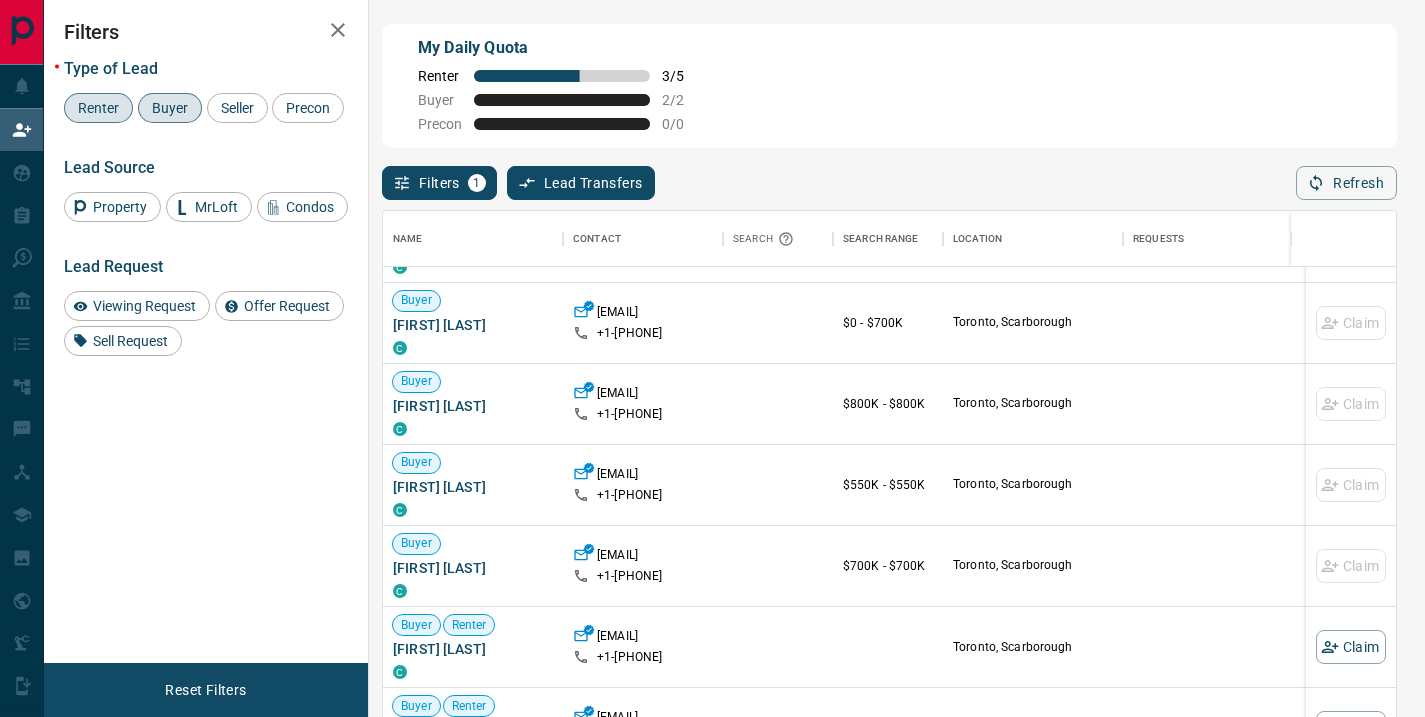 click on "Buyer" at bounding box center (170, 108) 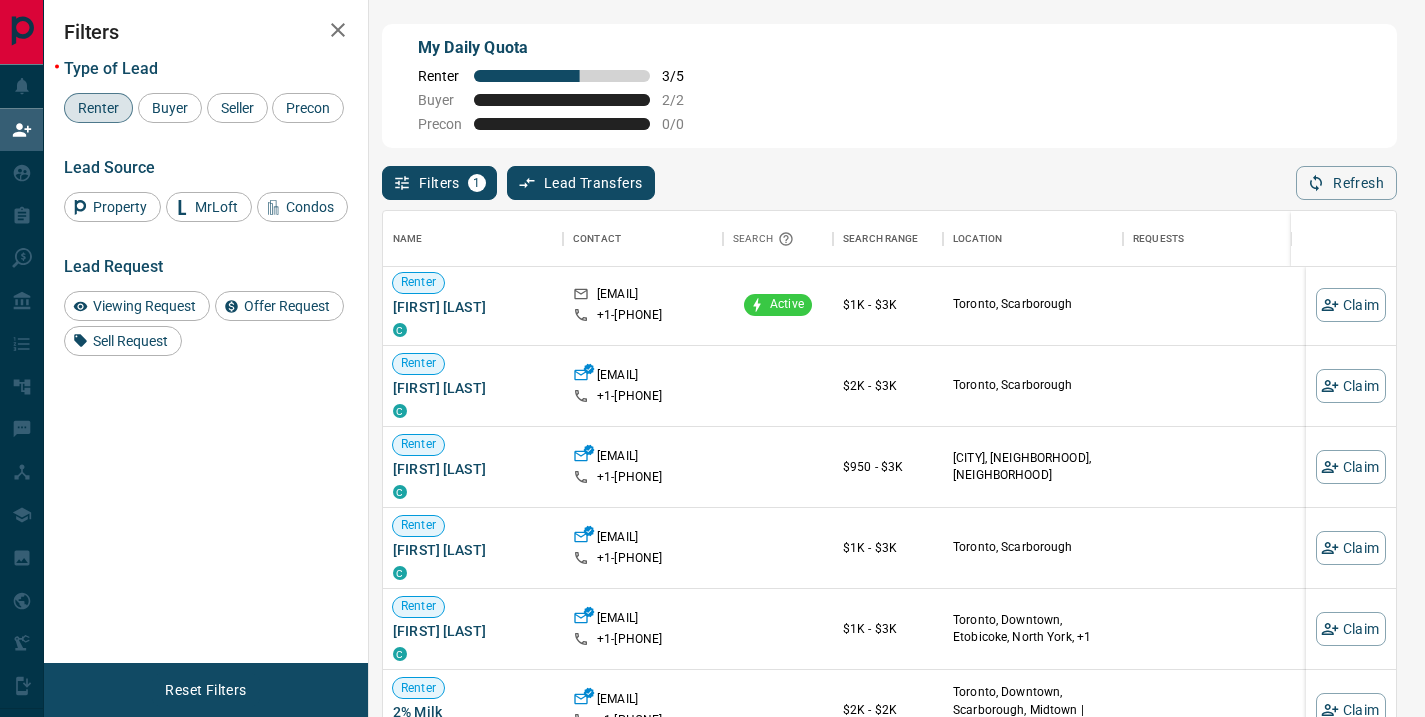 scroll, scrollTop: 0, scrollLeft: 0, axis: both 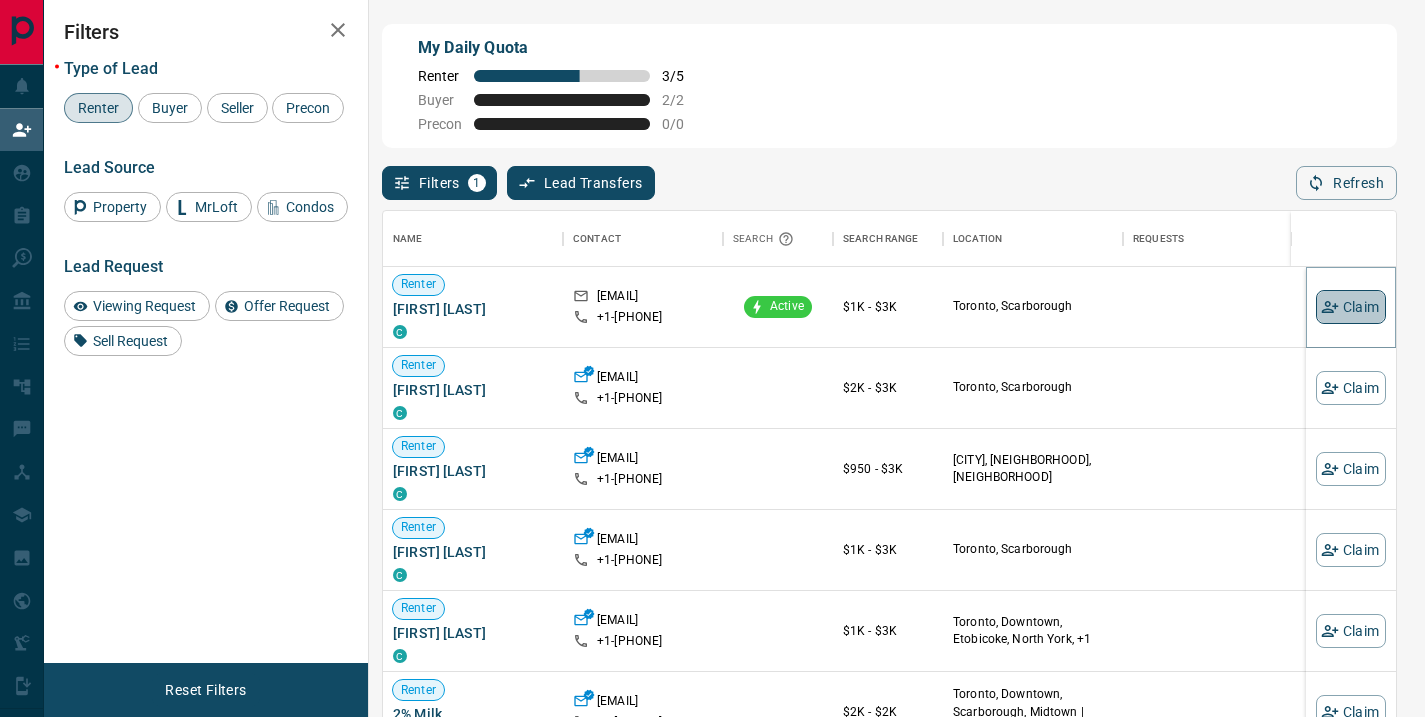 click on "Claim" at bounding box center (1351, 307) 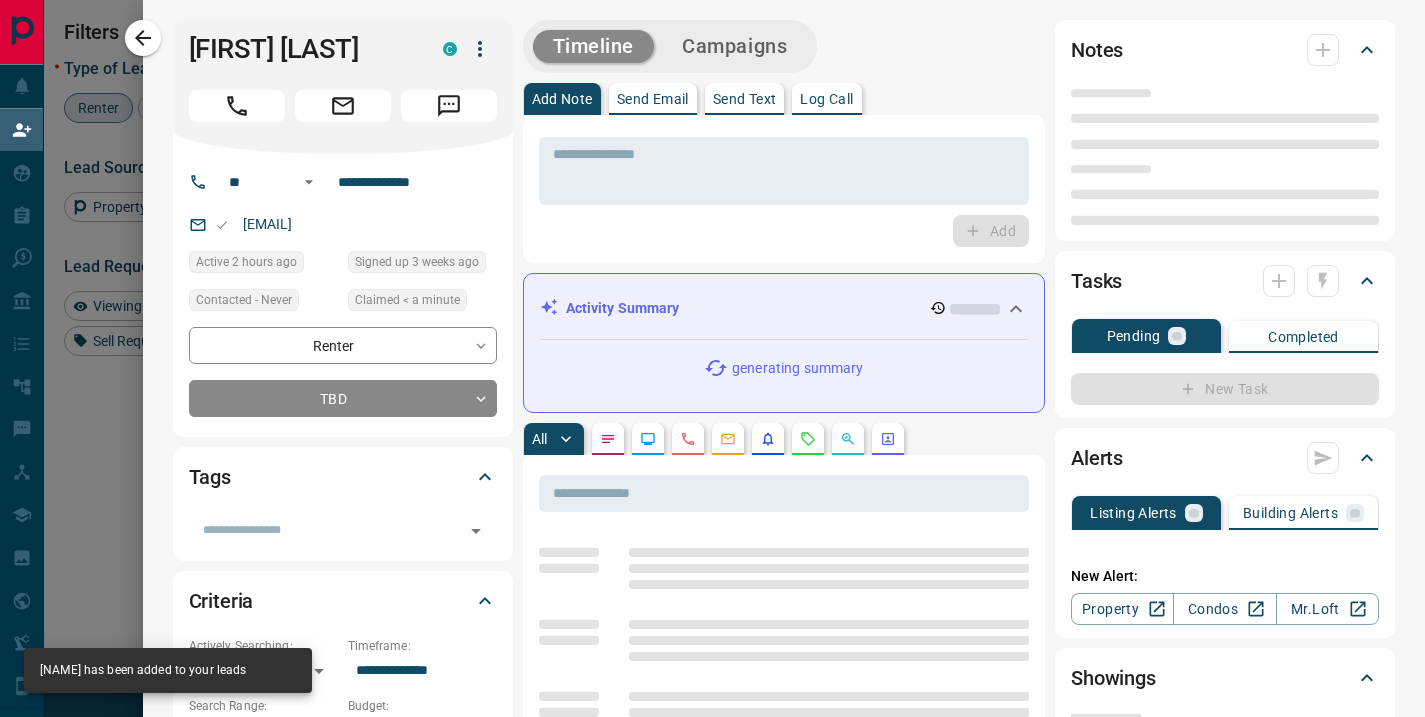 type on "**" 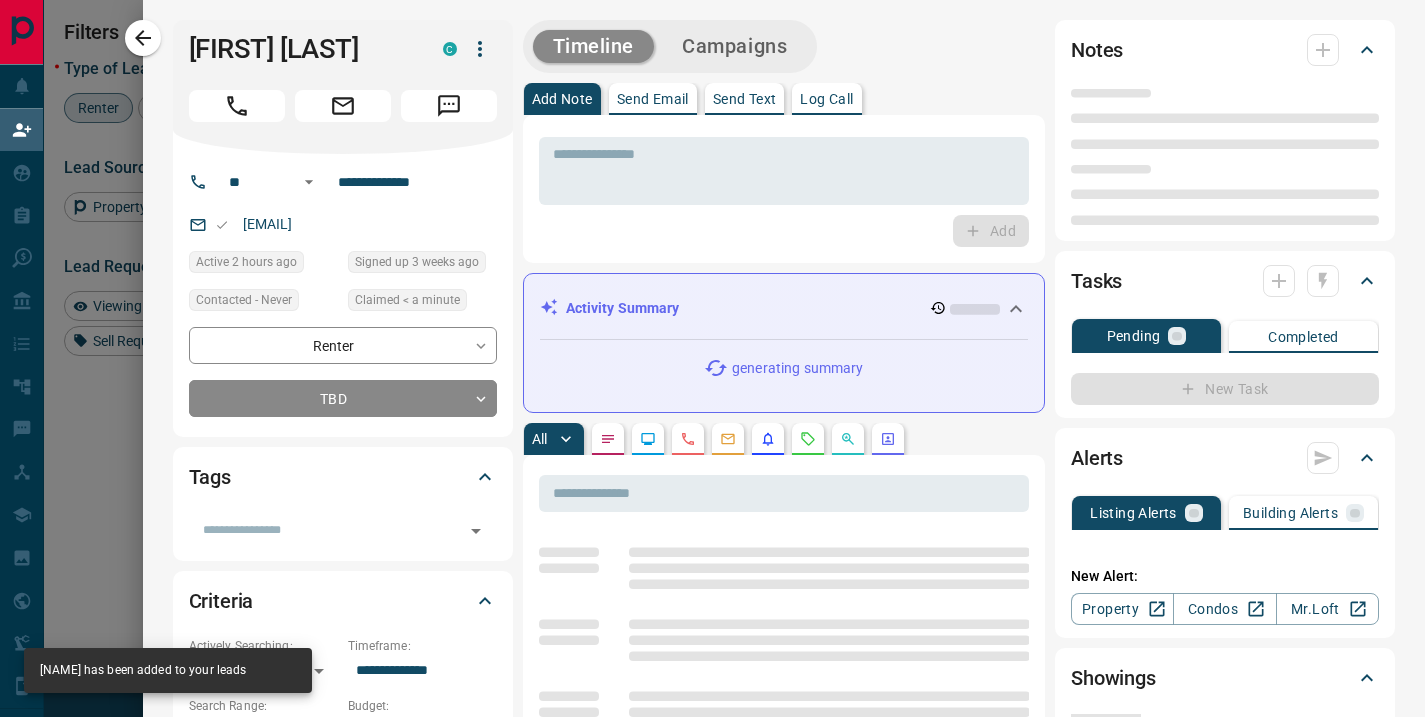 type on "**********" 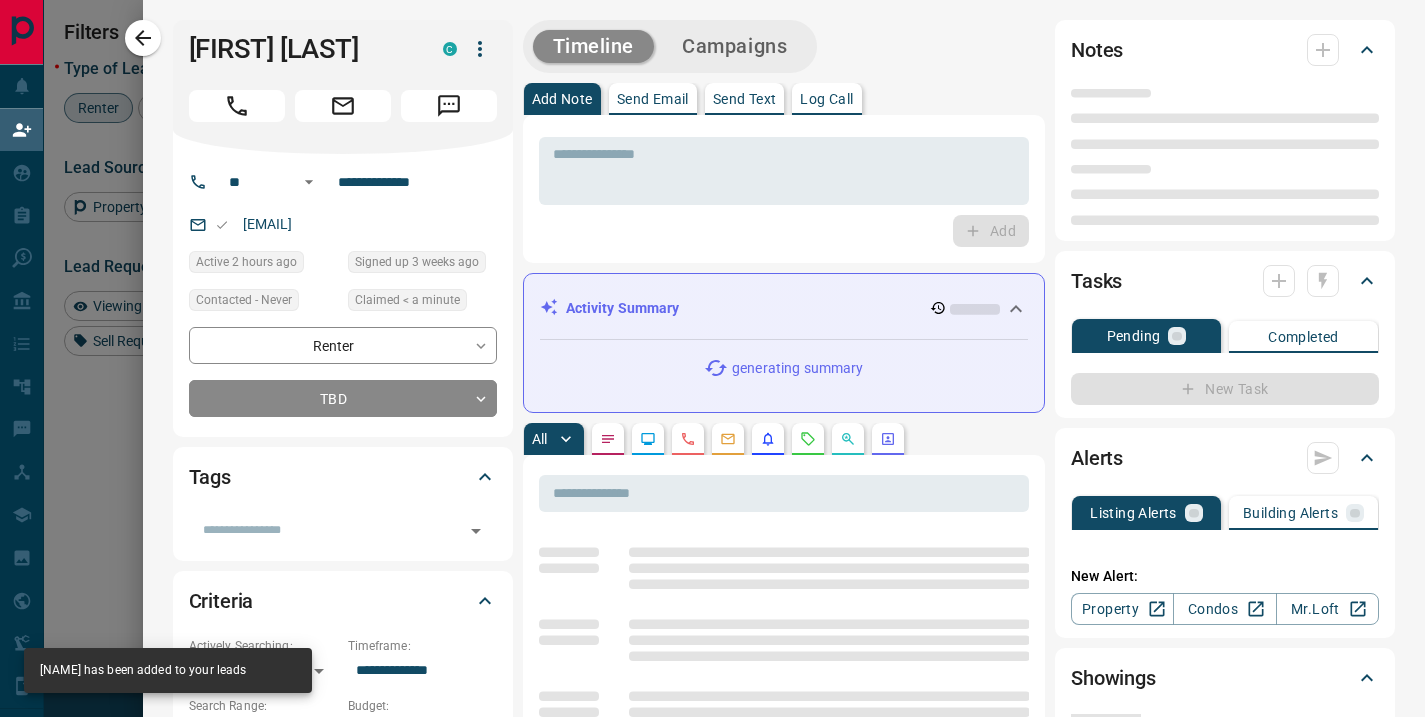 type on "**" 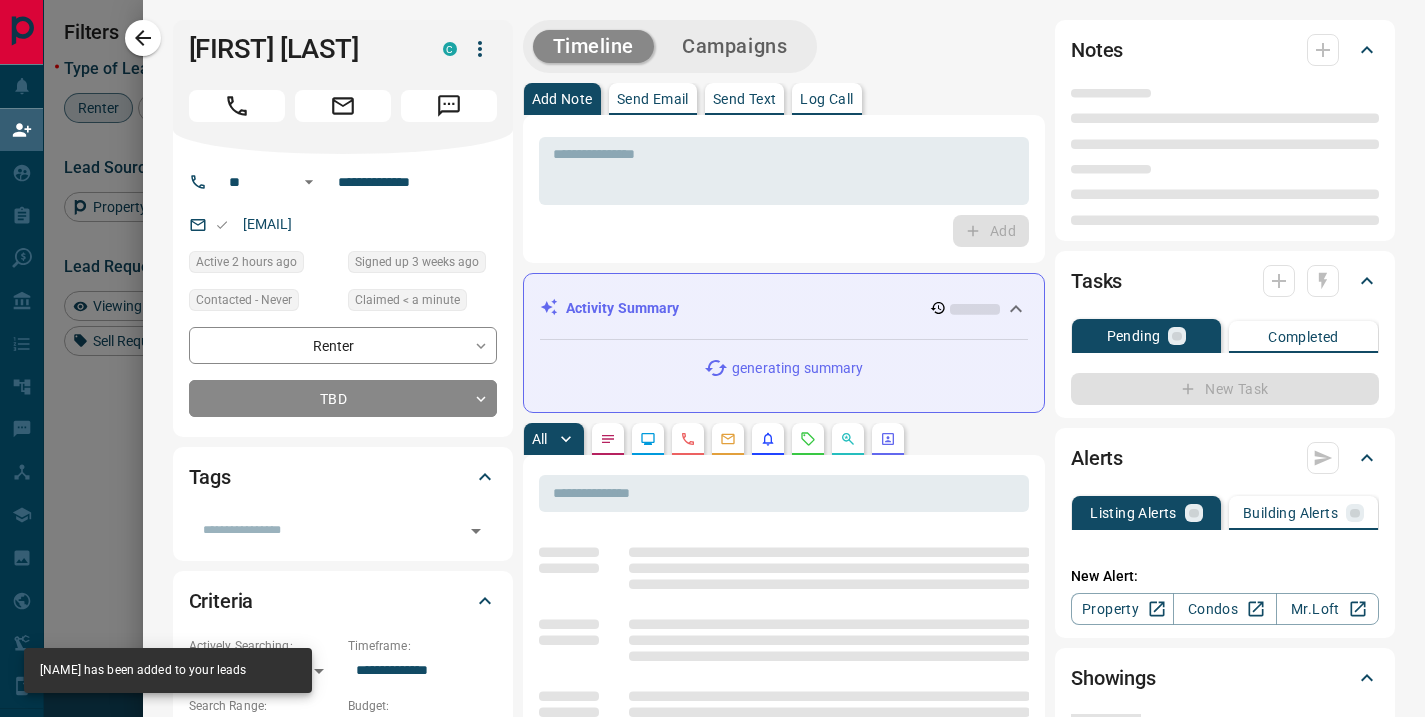 type on "*" 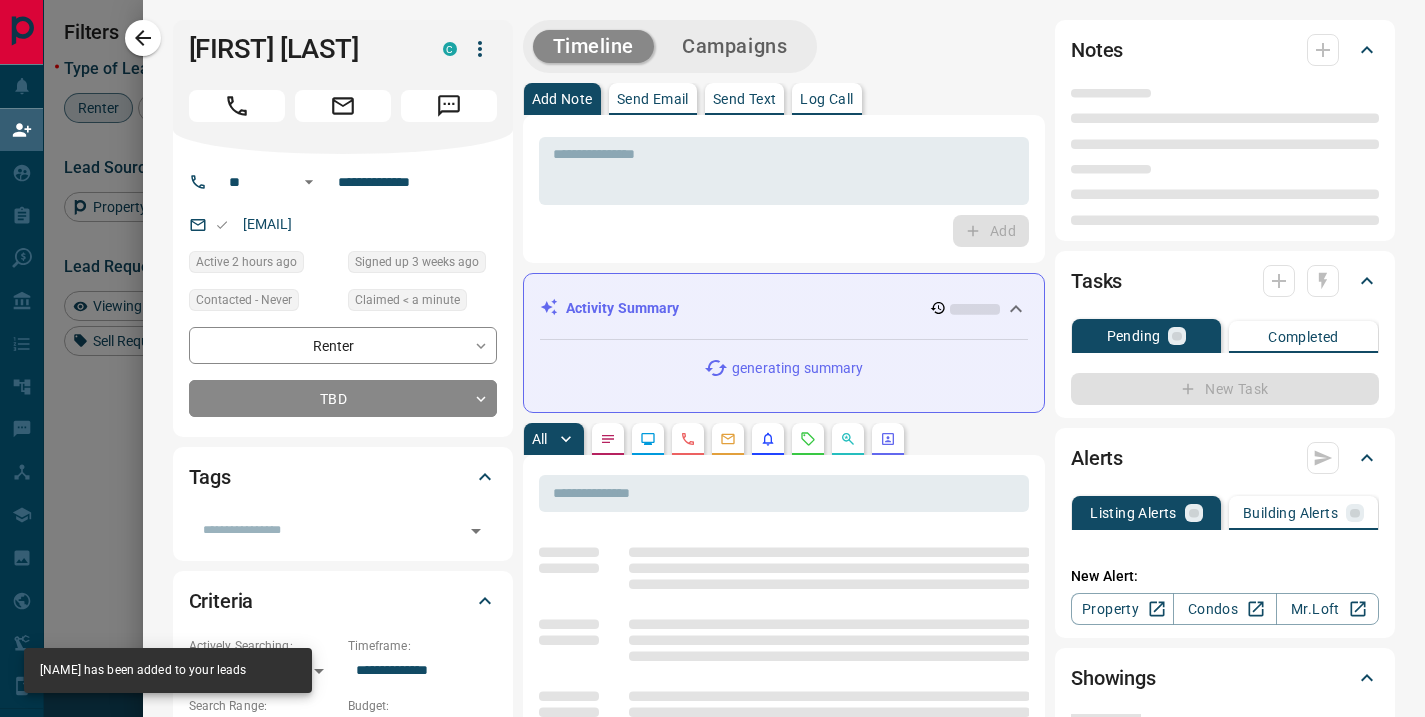 type on "*******" 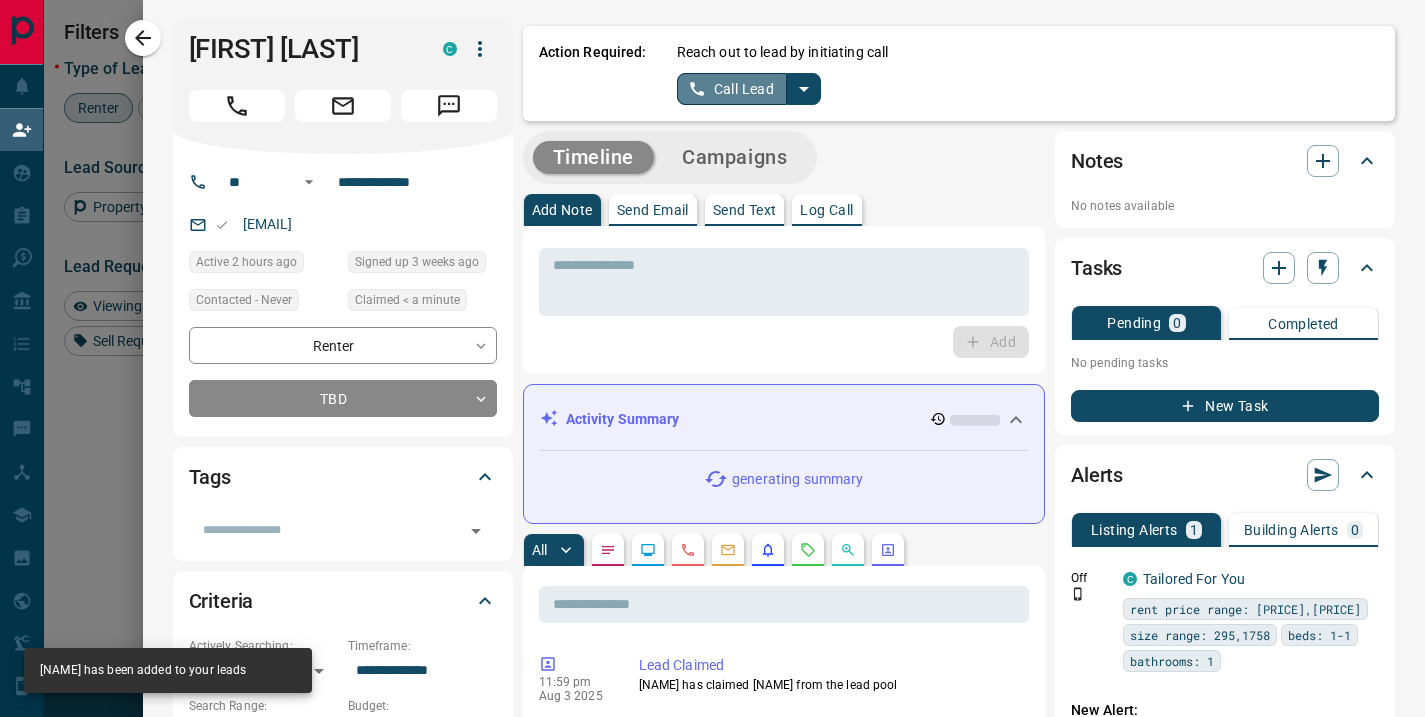 click on "Call Lead" at bounding box center (732, 89) 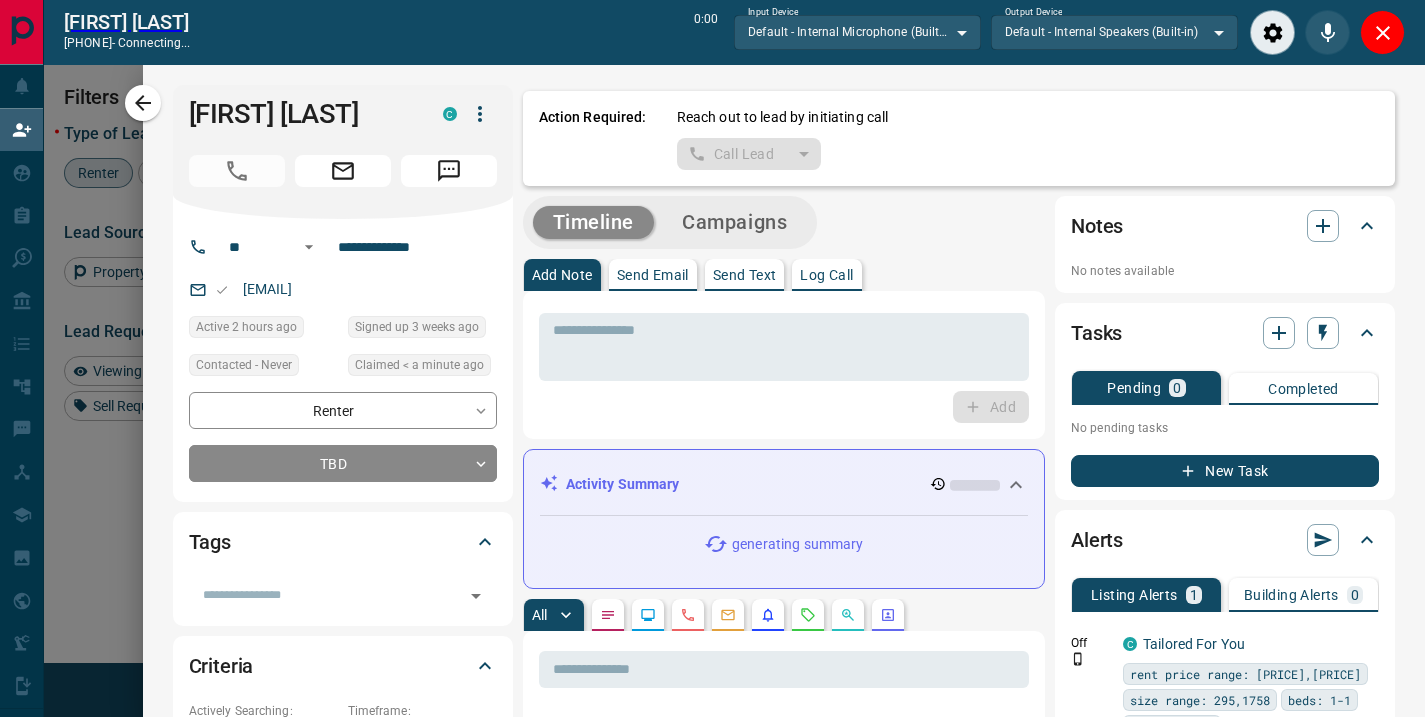 scroll, scrollTop: 476, scrollLeft: 998, axis: both 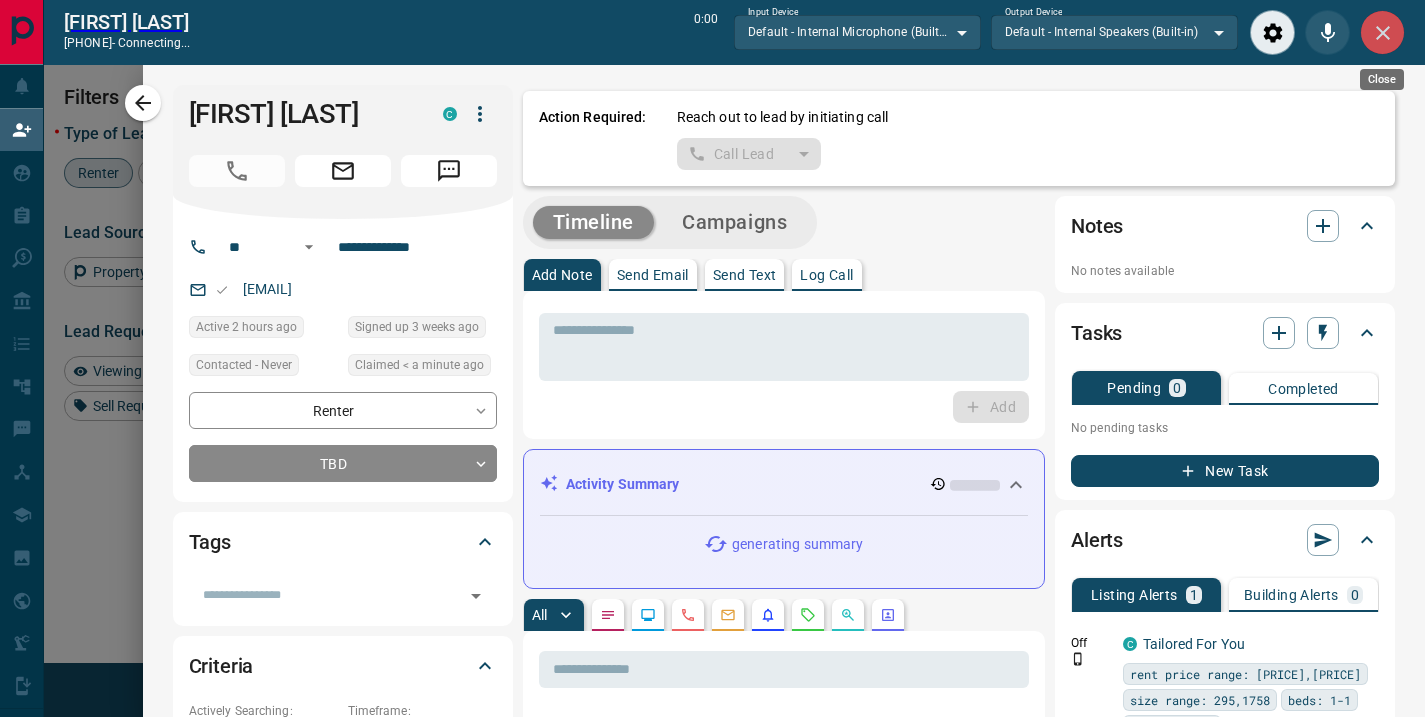 click 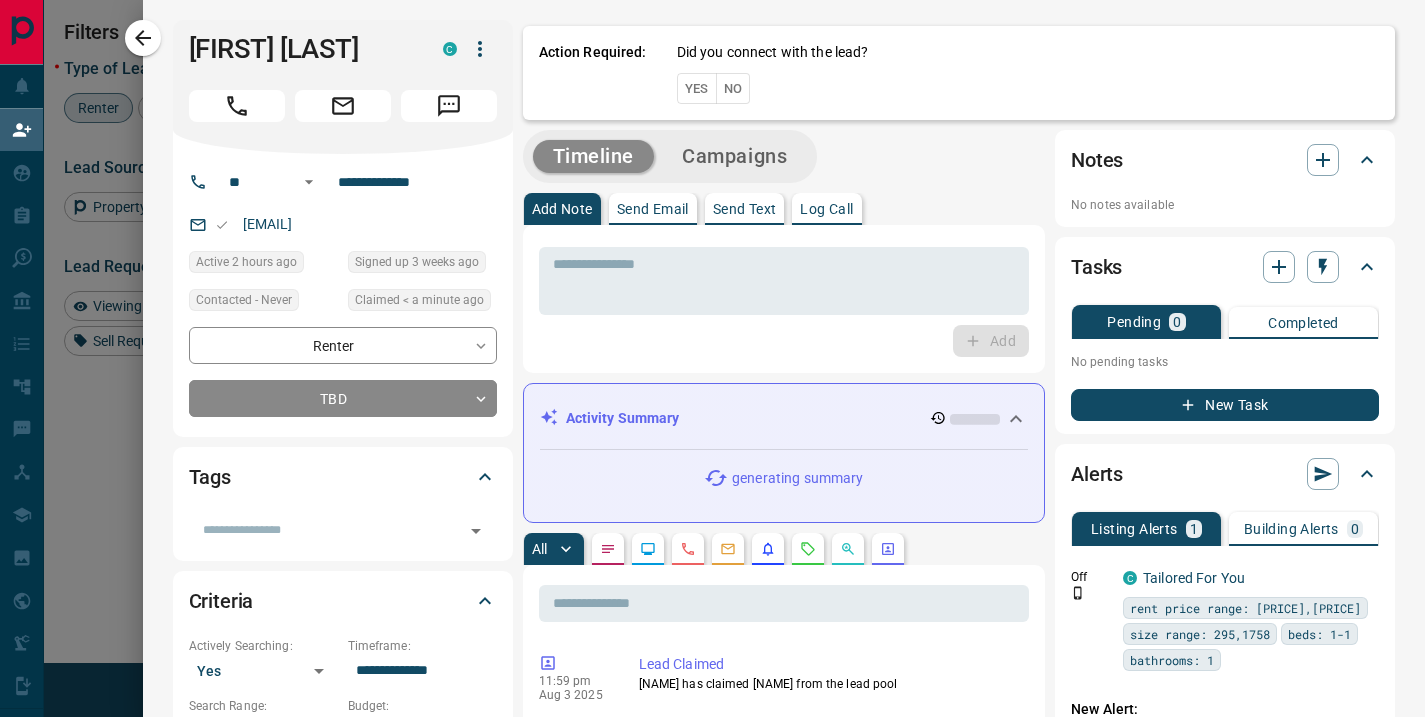scroll, scrollTop: 16, scrollLeft: 16, axis: both 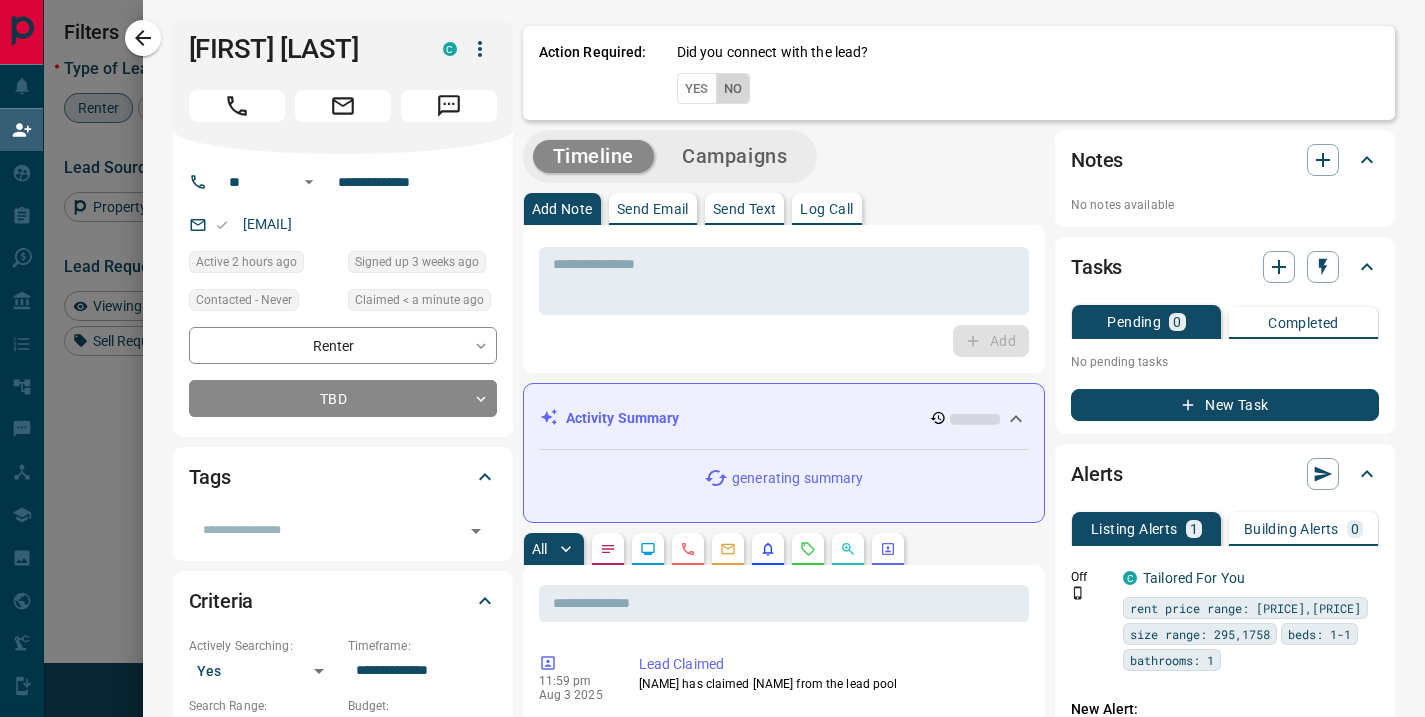 click on "No" at bounding box center (733, 88) 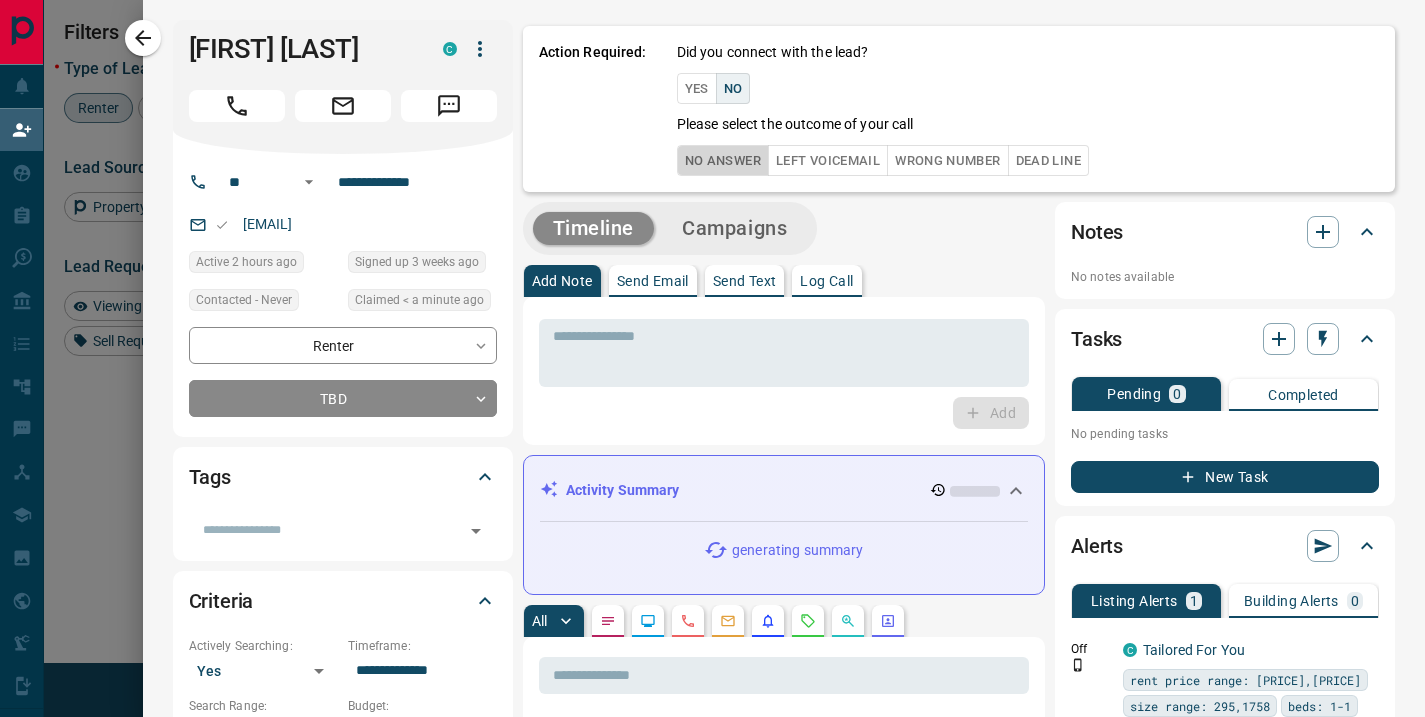 click on "No Answer" at bounding box center [723, 160] 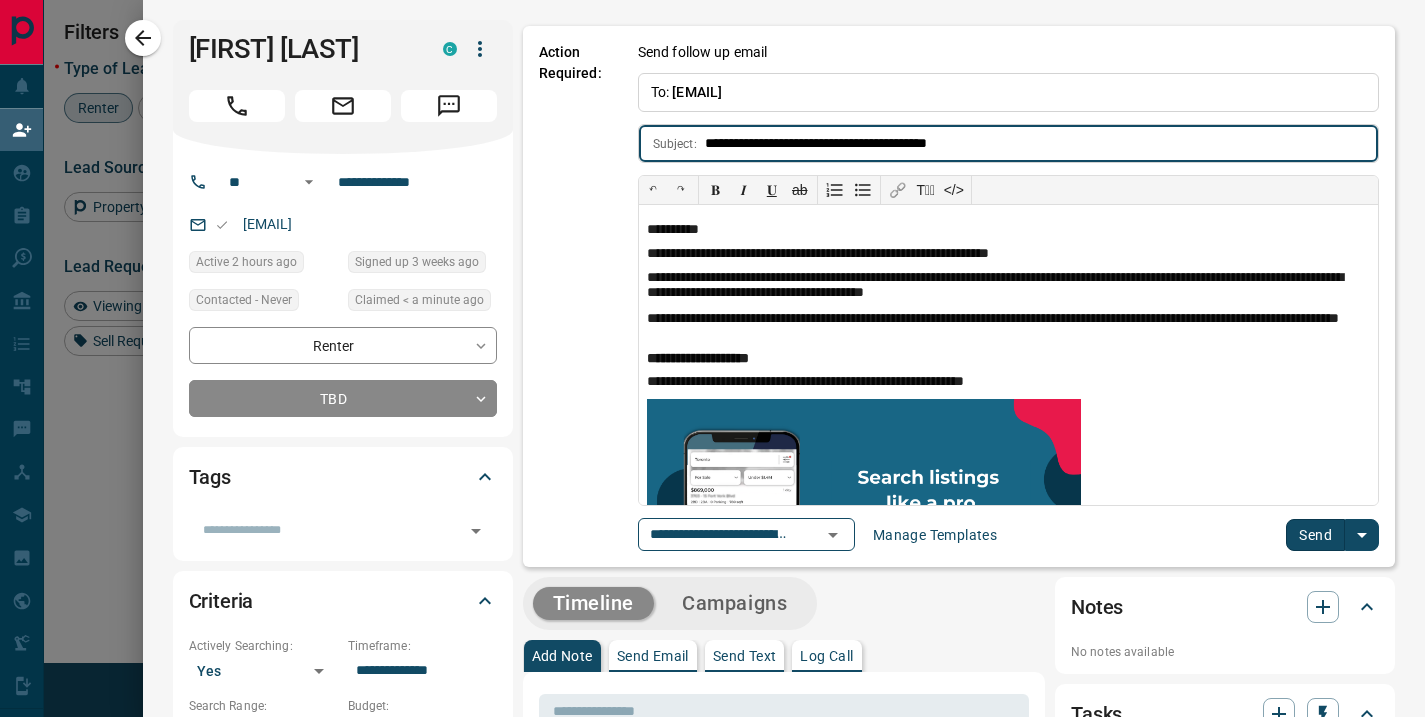 click on "Send" at bounding box center [1315, 535] 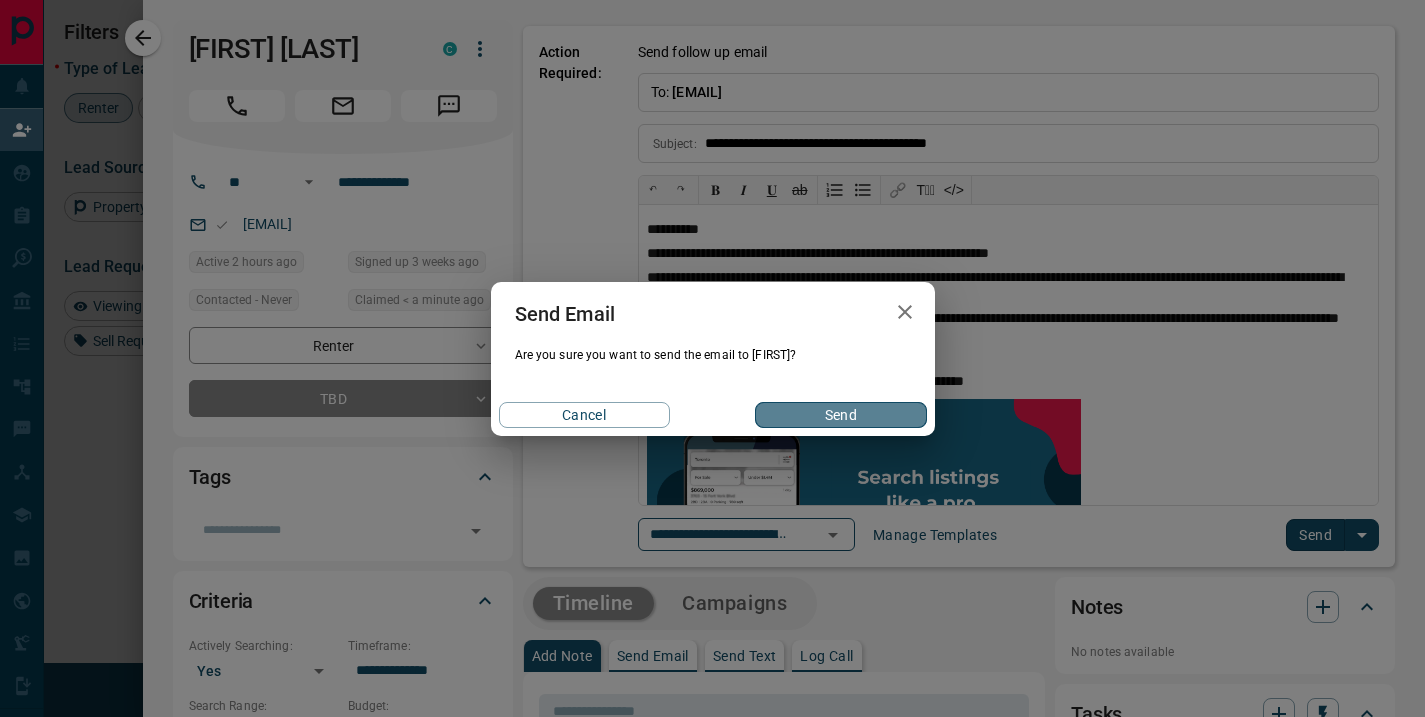 click on "Send" at bounding box center (840, 415) 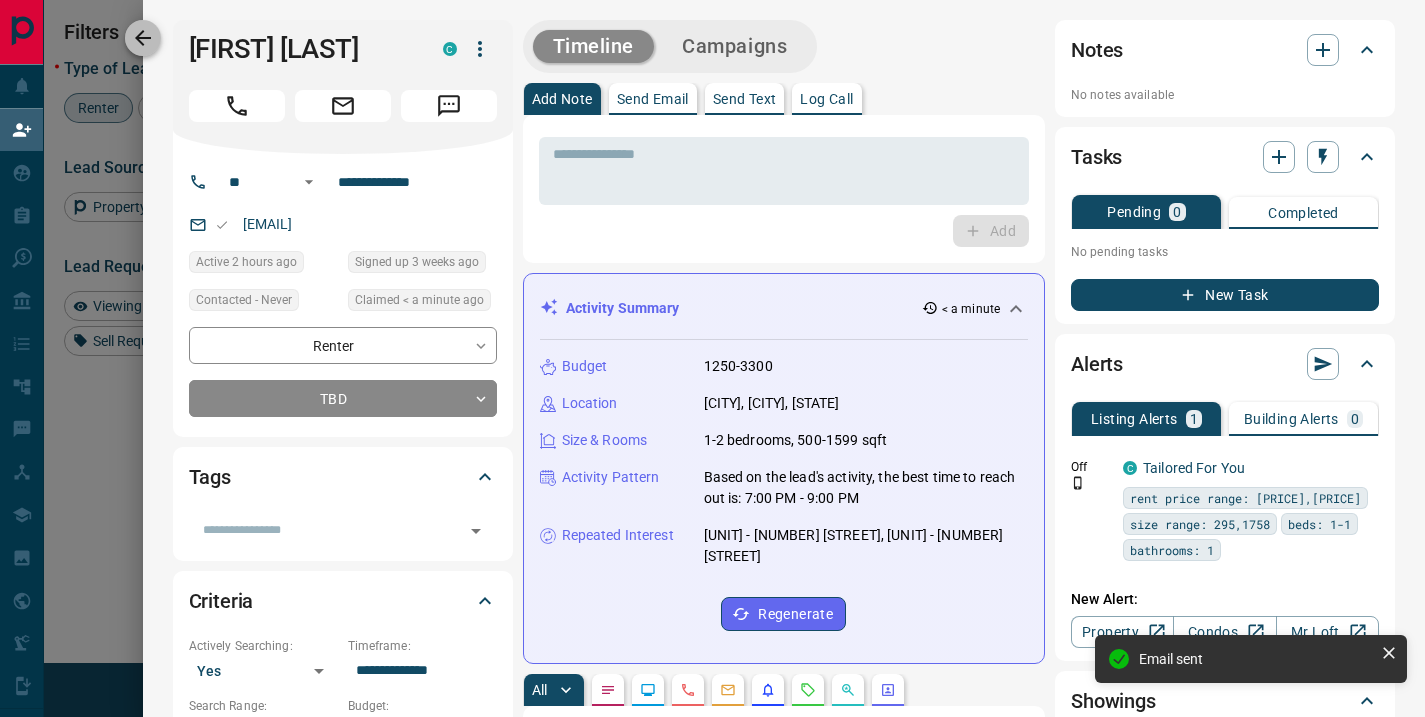 click 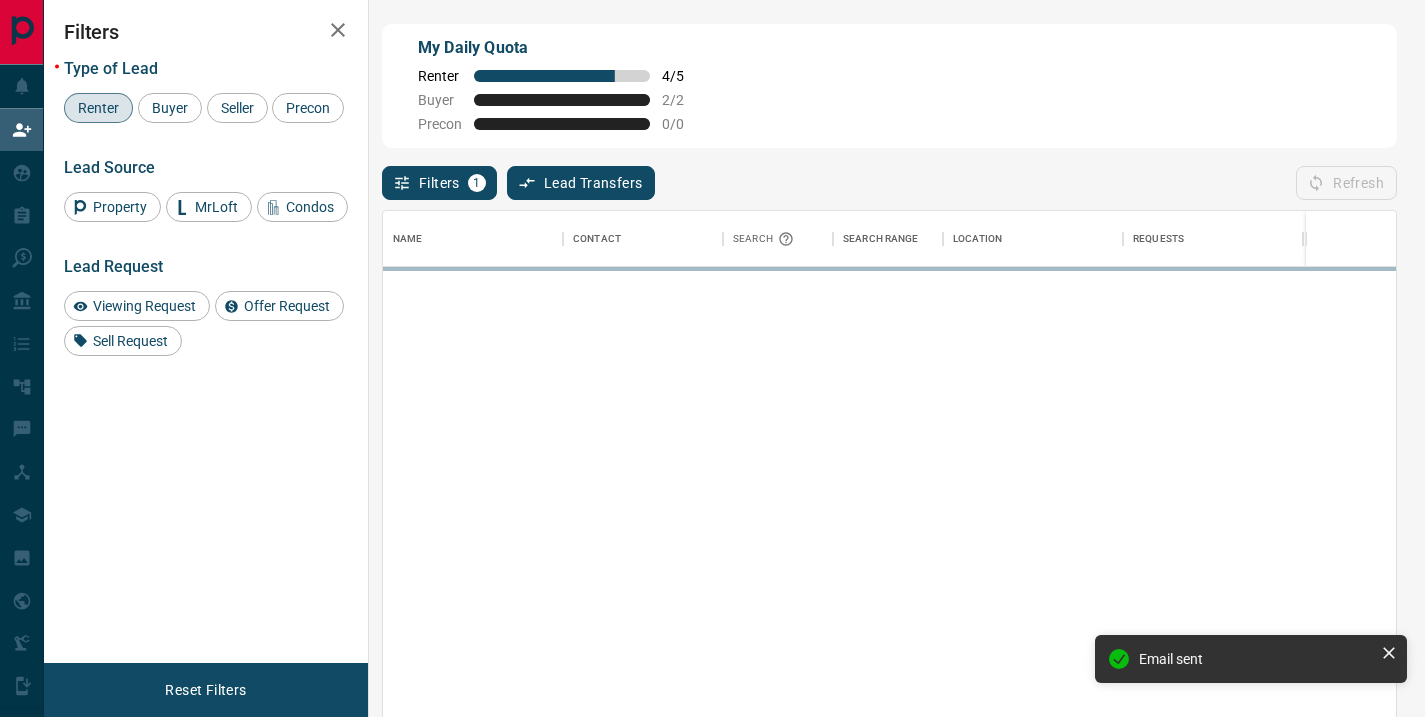 scroll, scrollTop: 16, scrollLeft: 16, axis: both 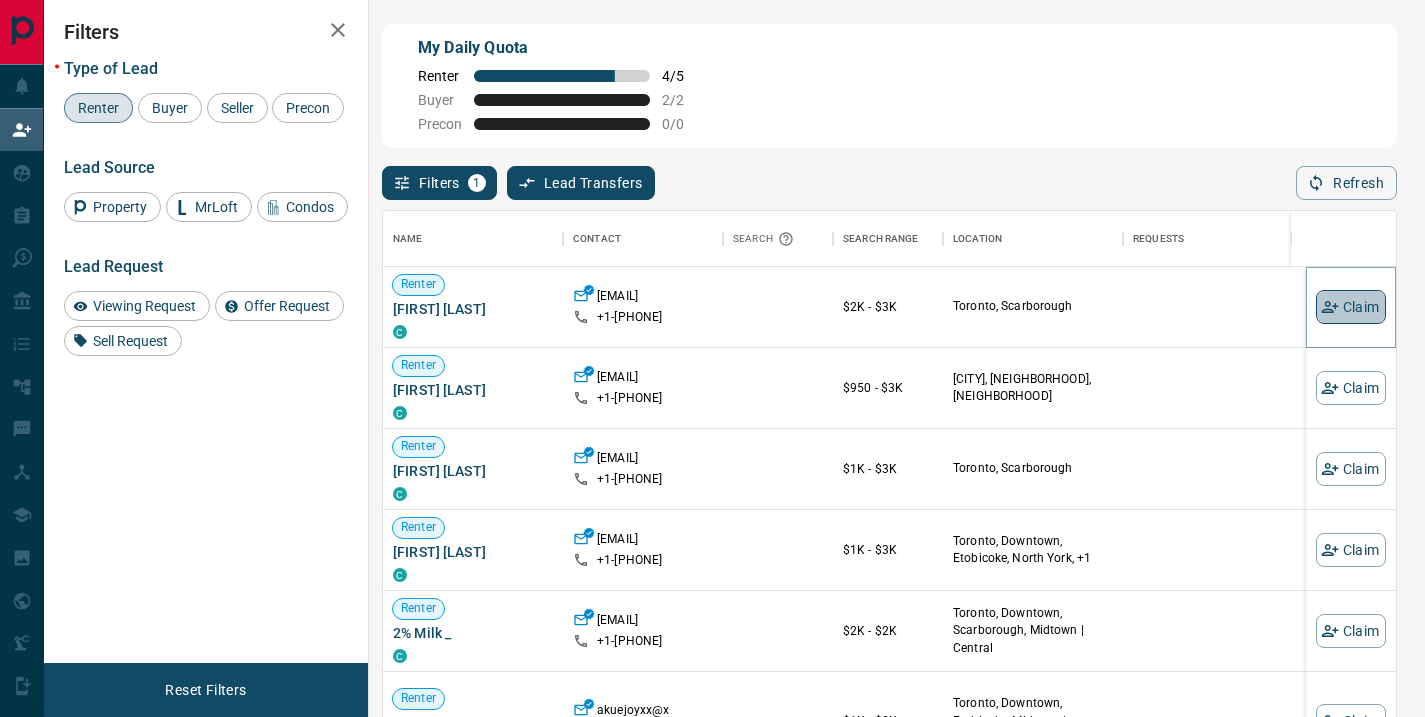 click on "Claim" at bounding box center (1351, 307) 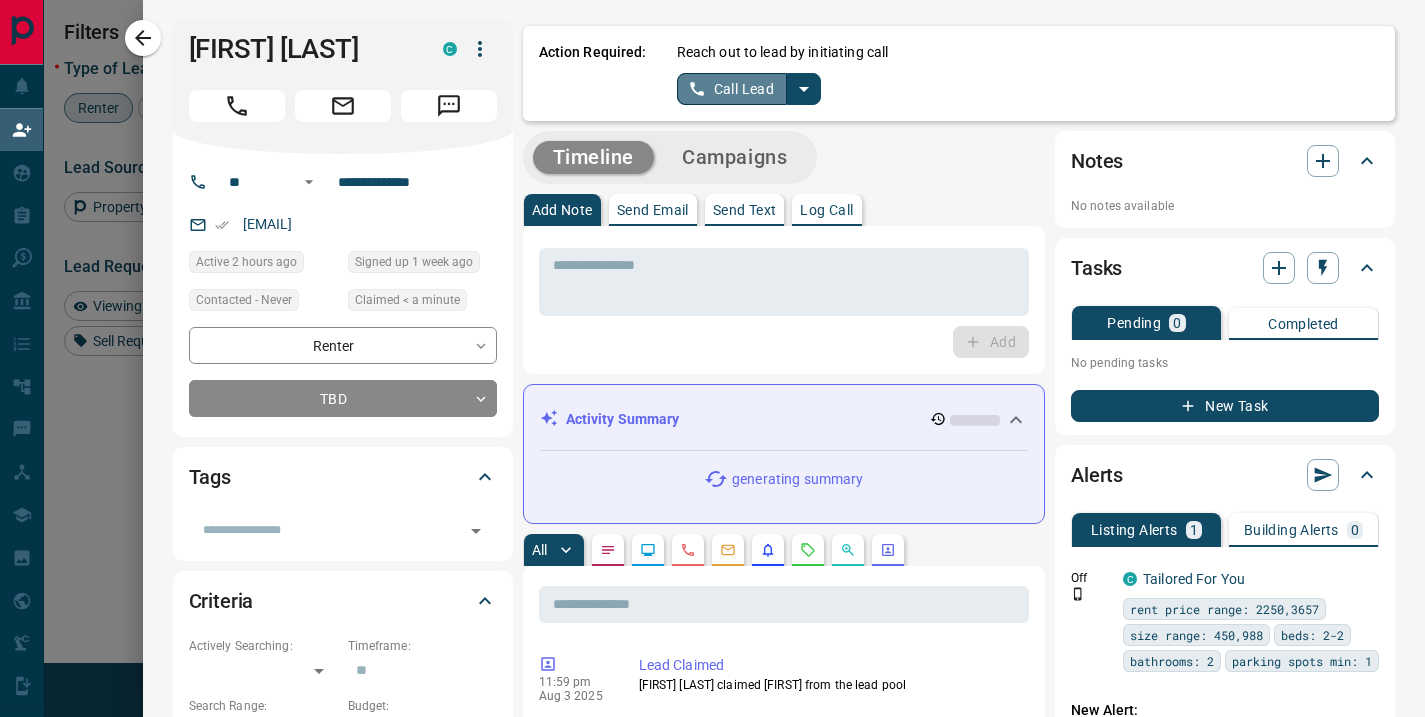 click on "Call Lead" at bounding box center (732, 89) 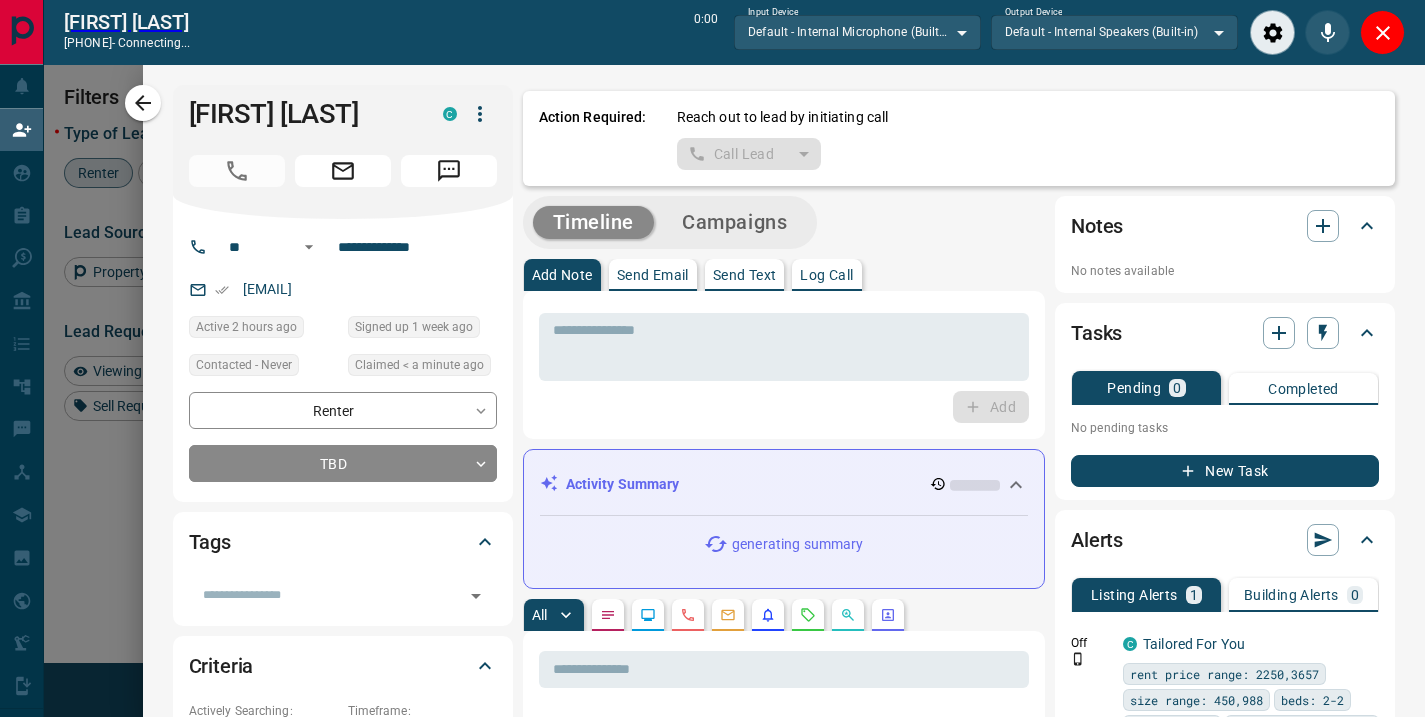 scroll, scrollTop: 476, scrollLeft: 998, axis: both 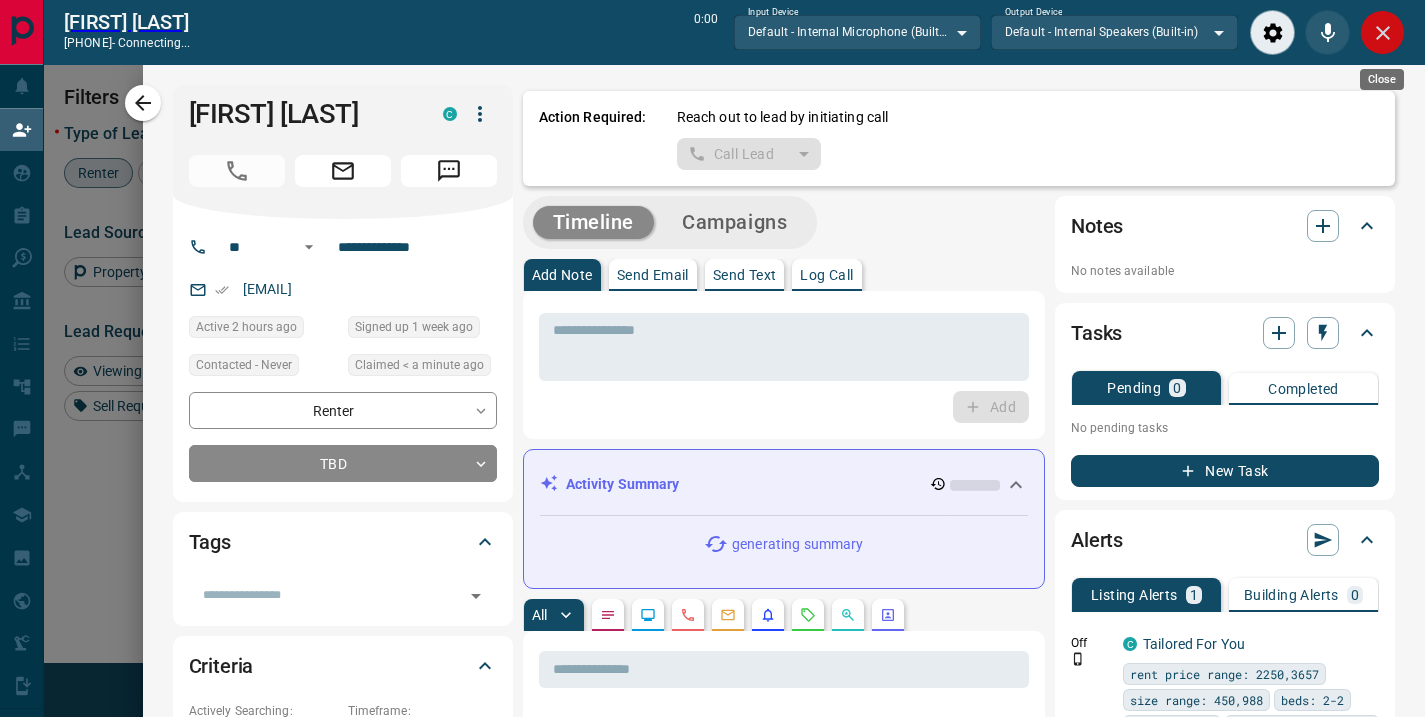click 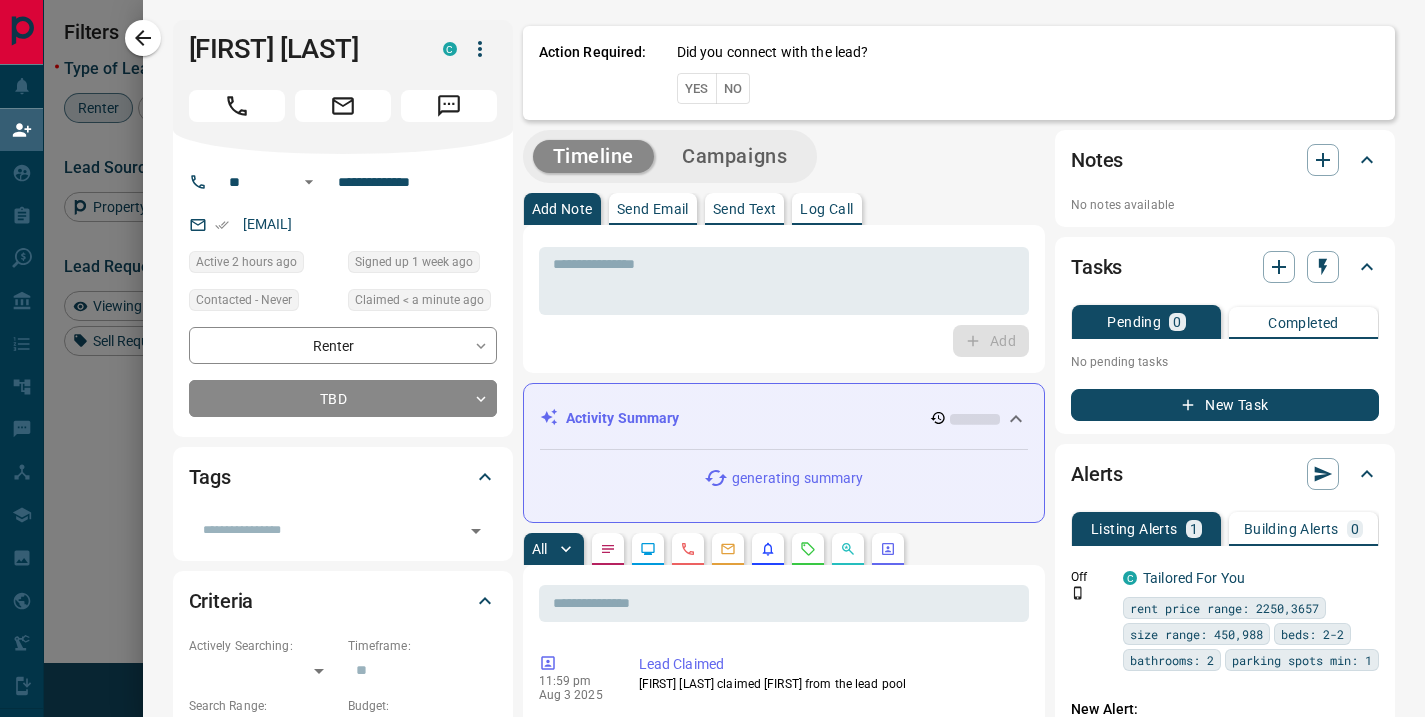 scroll, scrollTop: 16, scrollLeft: 16, axis: both 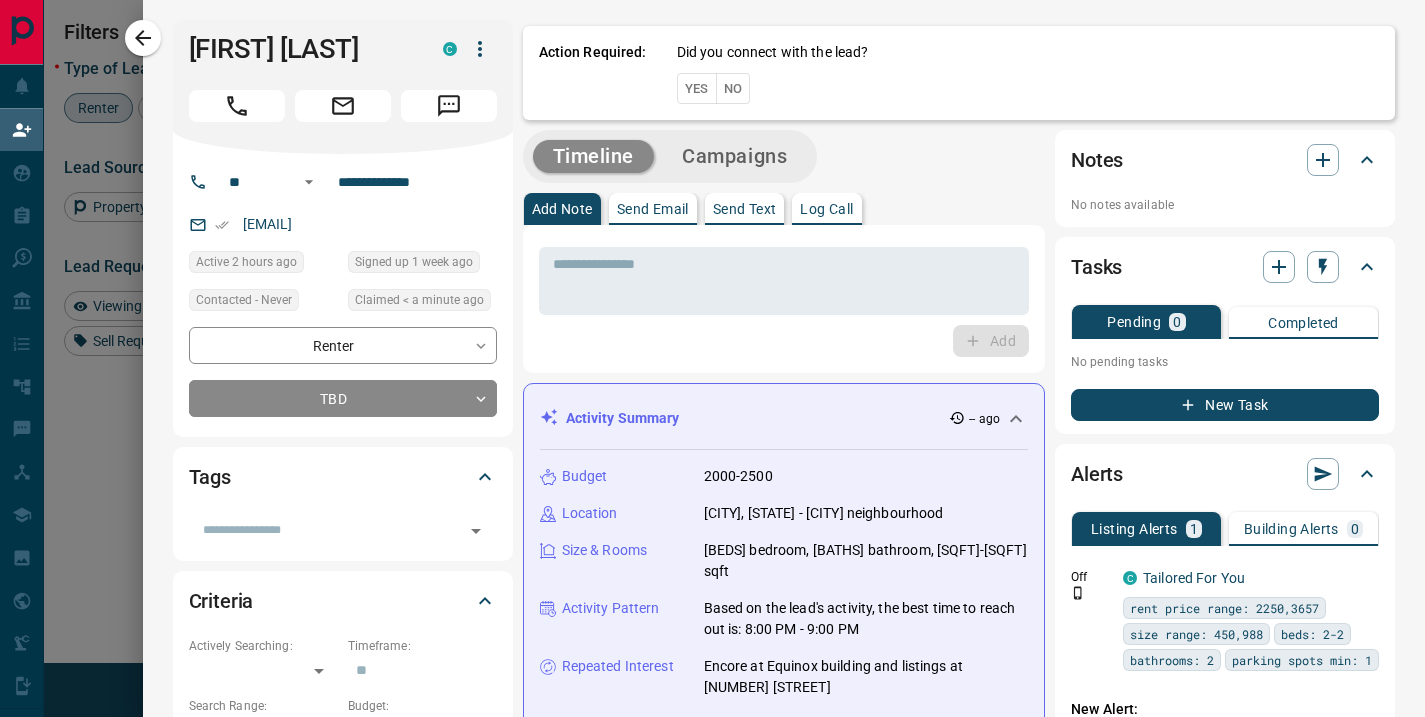 click on "No" at bounding box center [733, 88] 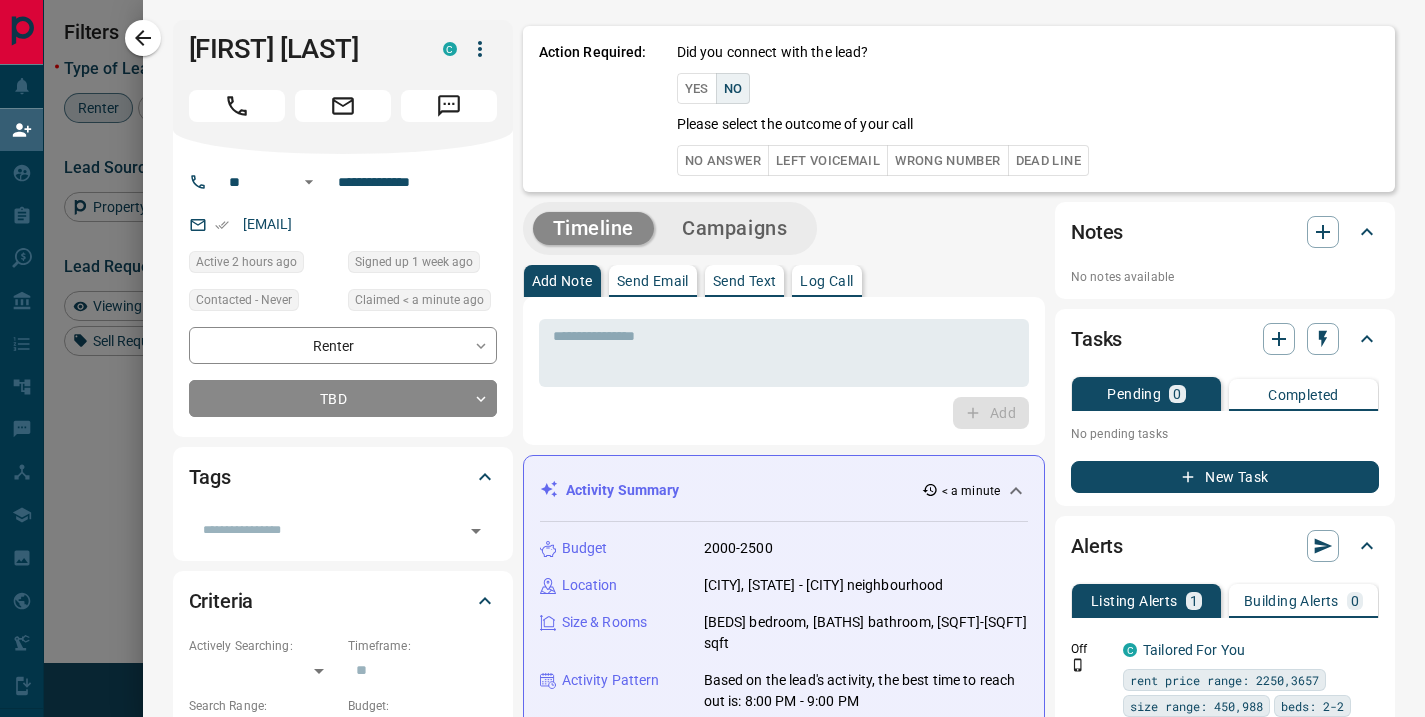 click on "No Answer" at bounding box center (723, 160) 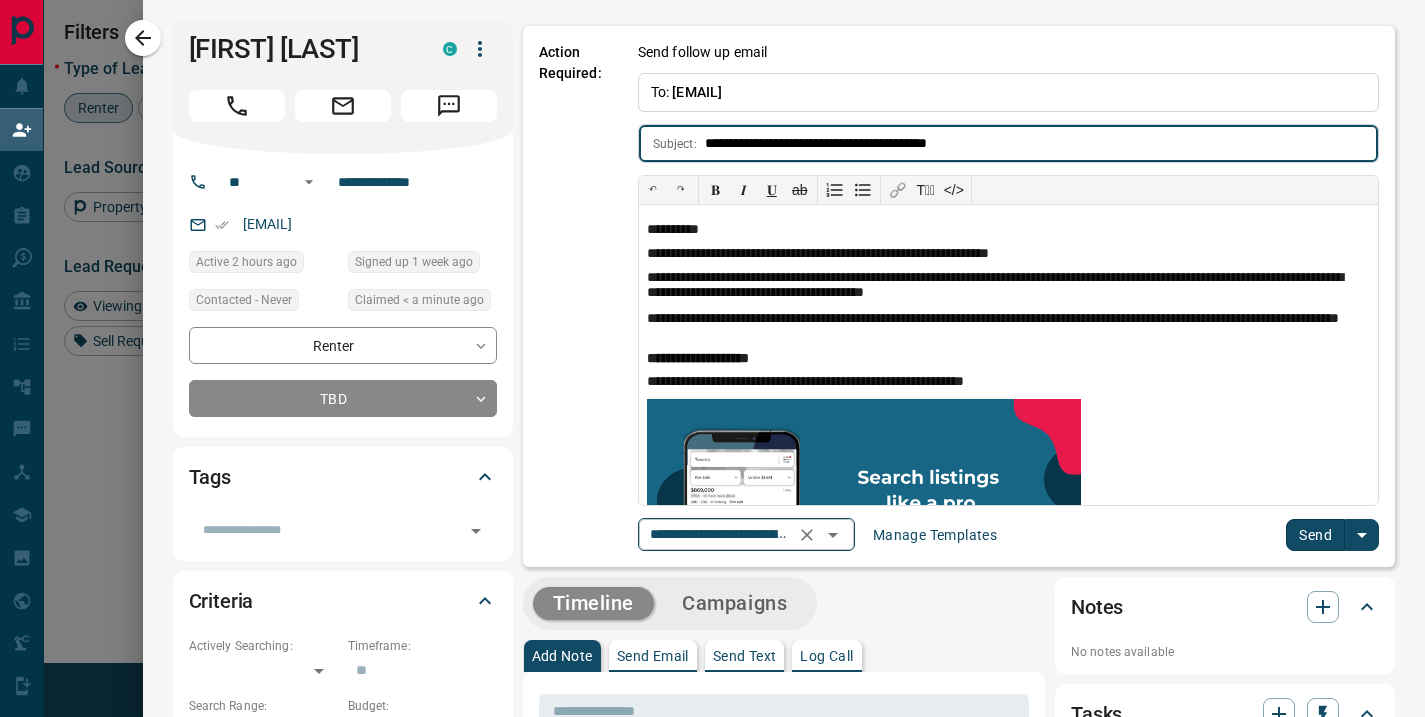 click 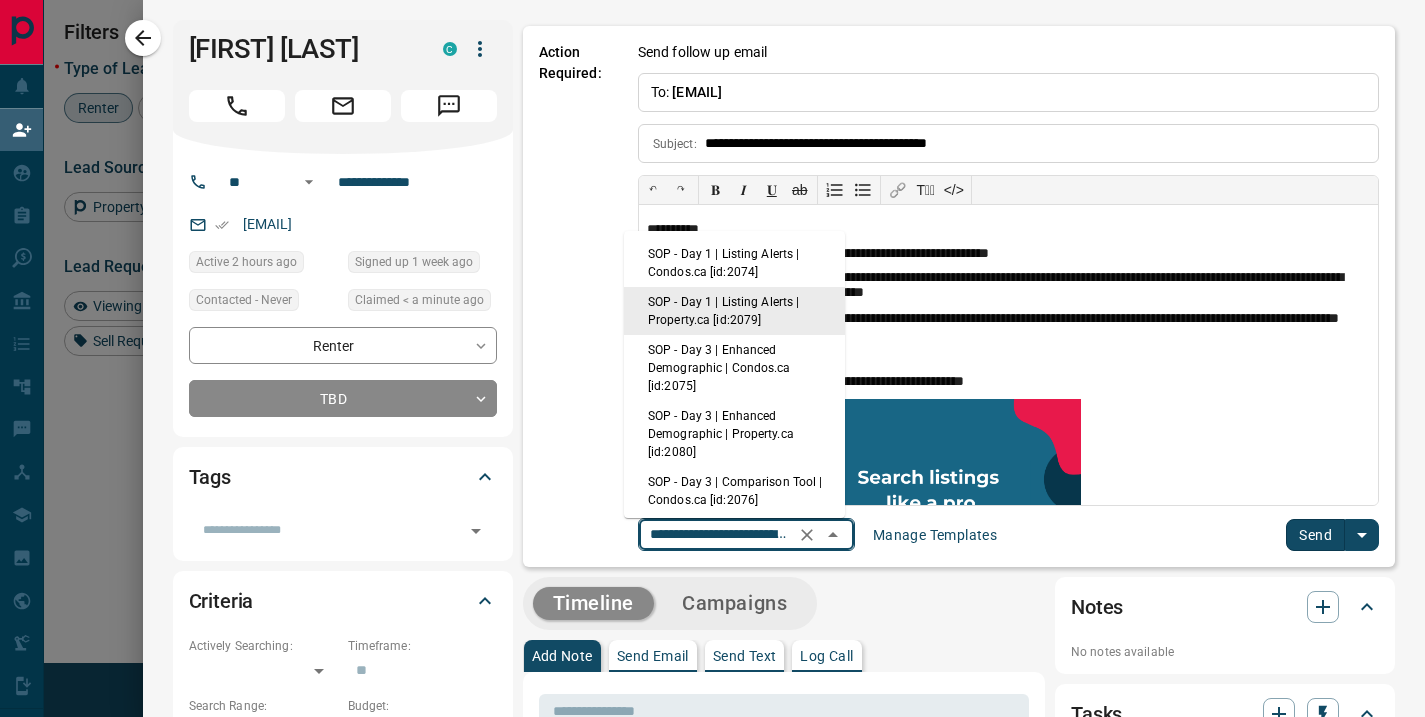scroll, scrollTop: 0, scrollLeft: 170, axis: horizontal 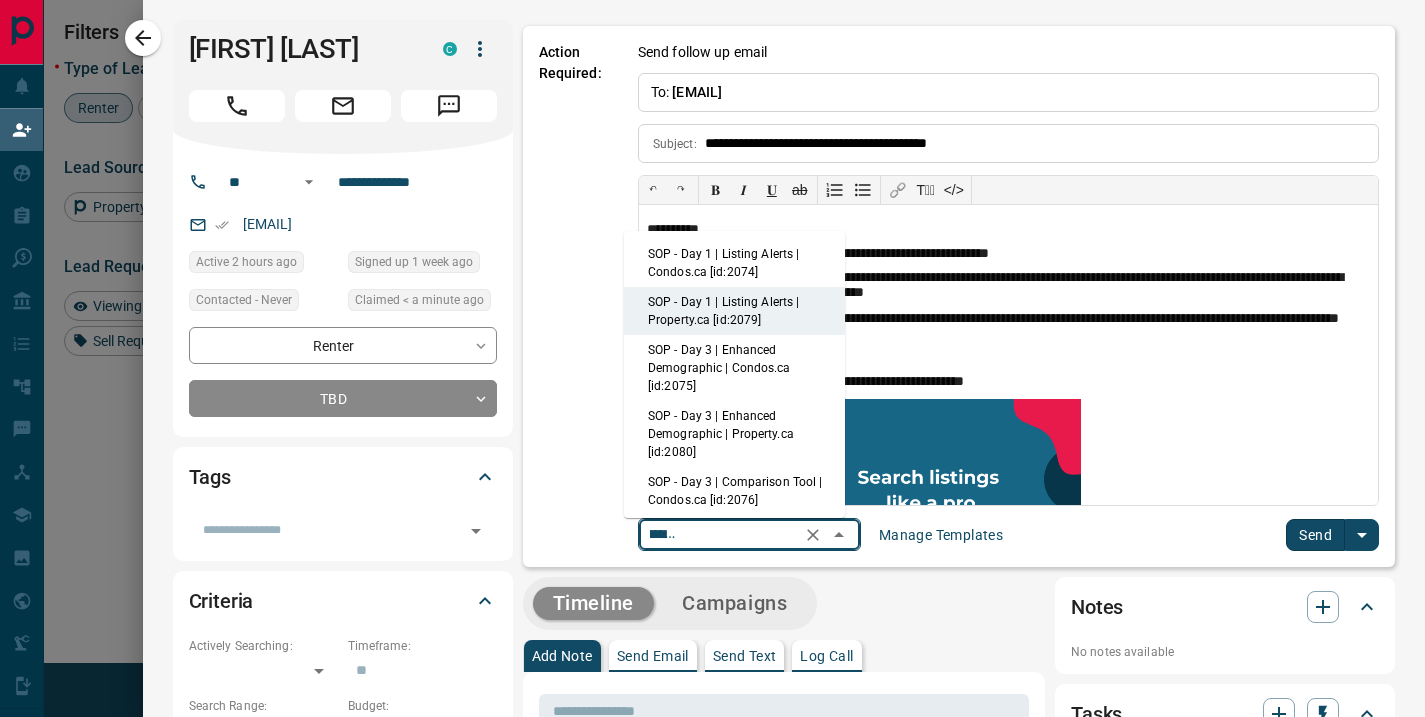 click on "SOP - Day 1 | Listing Alerts | Condos.ca [id:2074]" at bounding box center (734, 263) 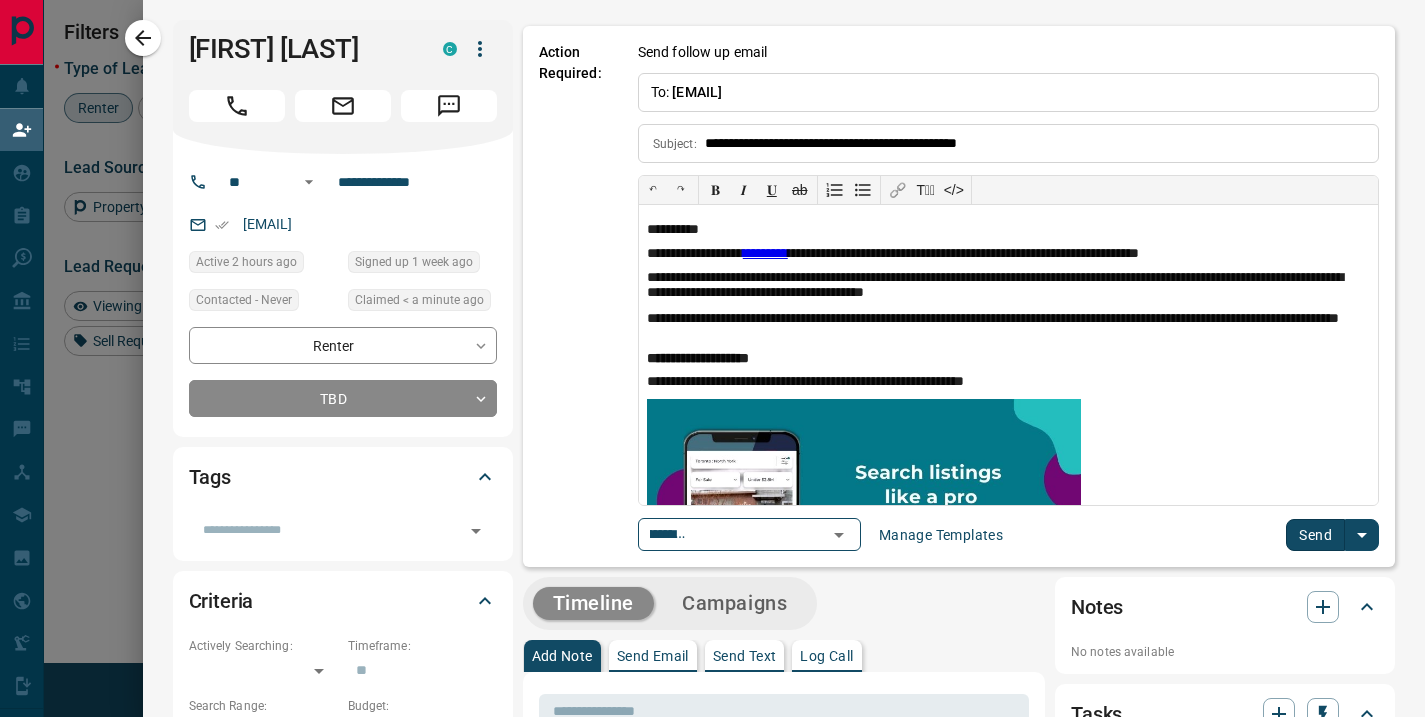 scroll, scrollTop: 0, scrollLeft: 0, axis: both 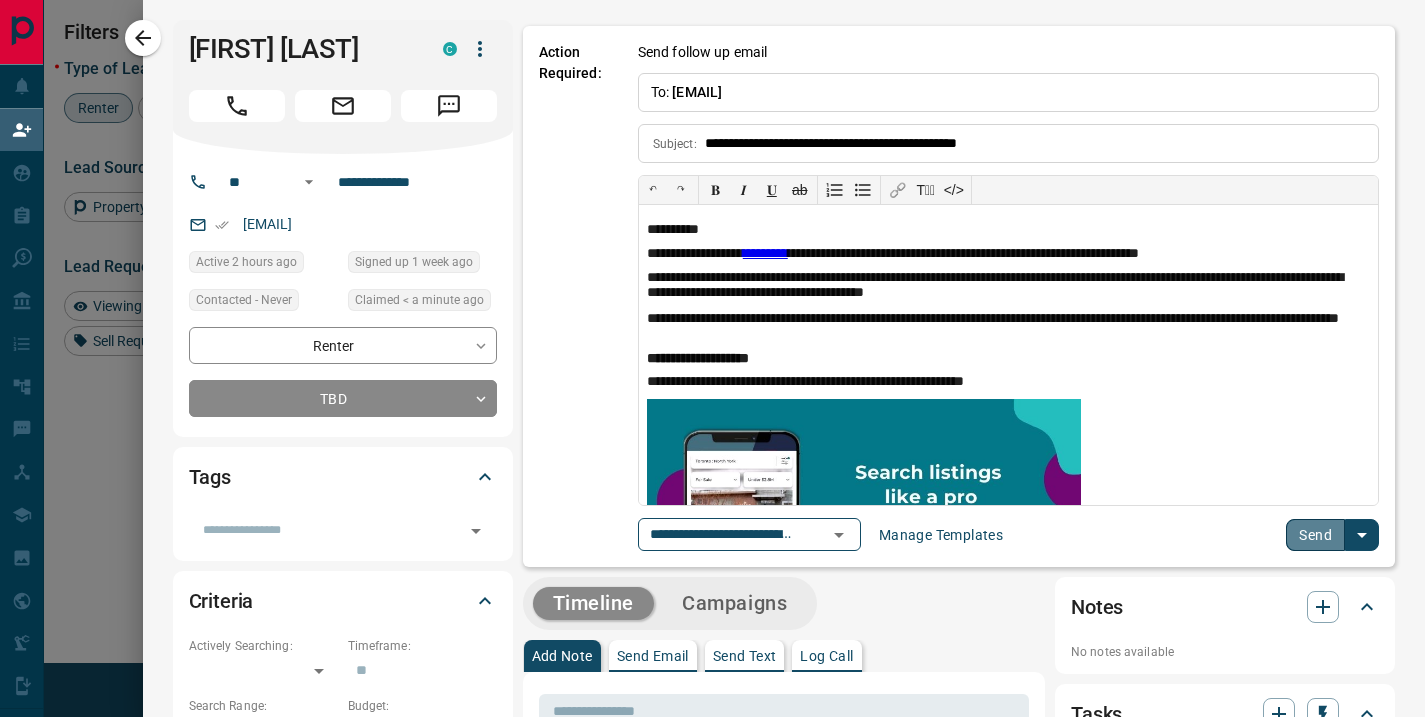 click on "Send" at bounding box center [1315, 535] 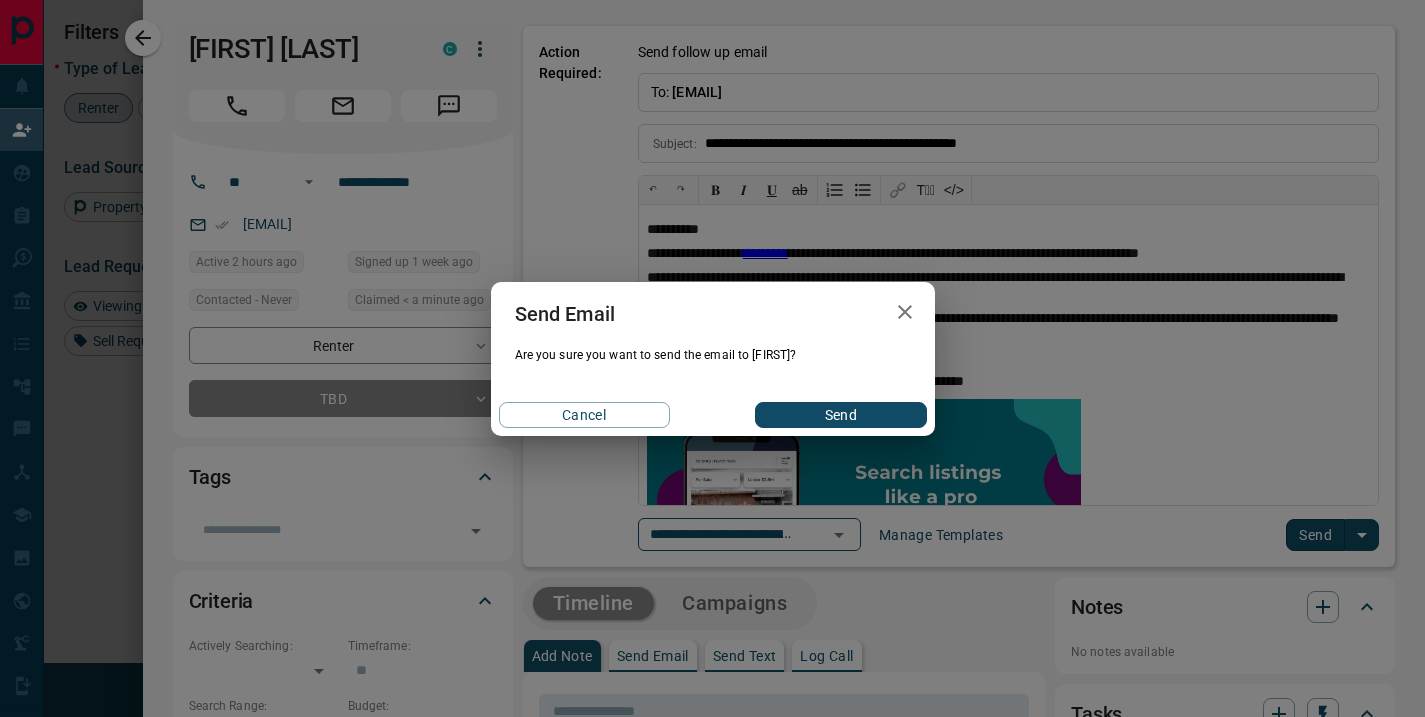 click on "Send" at bounding box center (840, 415) 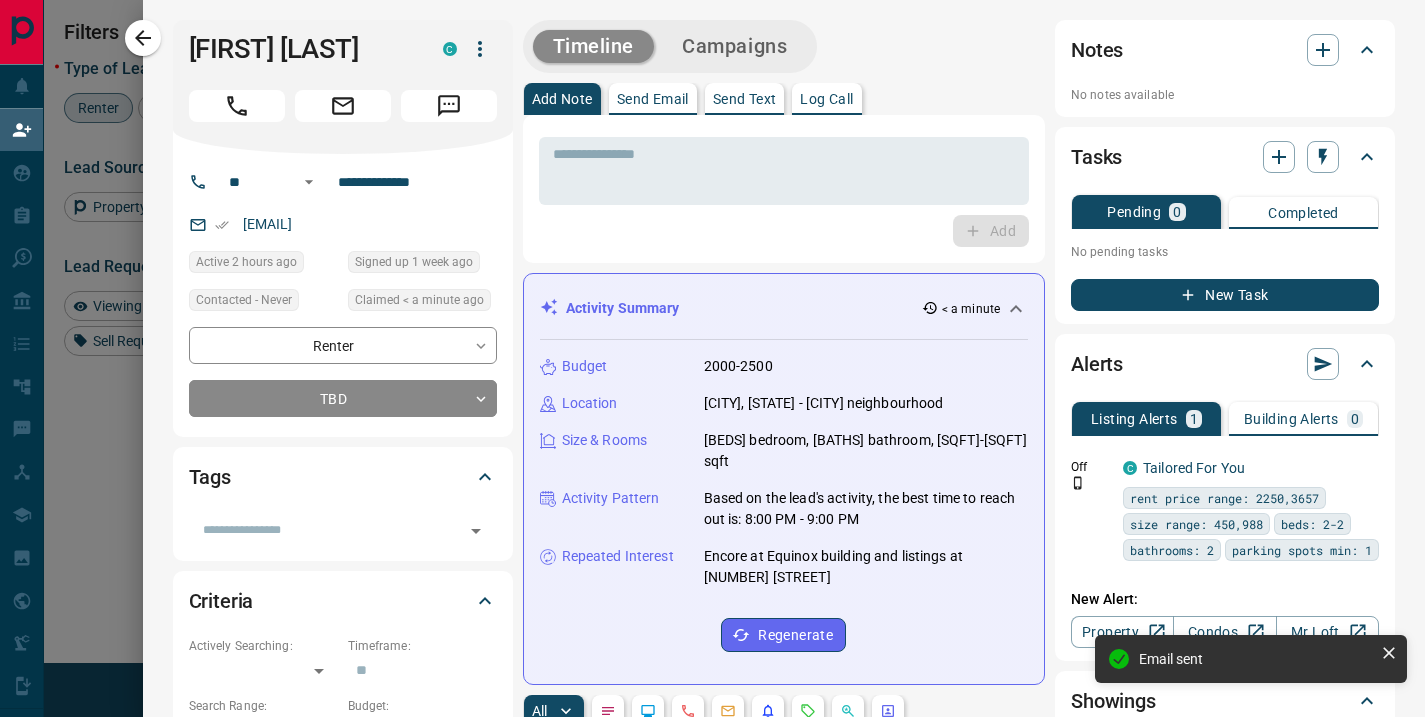 click on "[FIRST] [LAST] C" at bounding box center [343, 87] 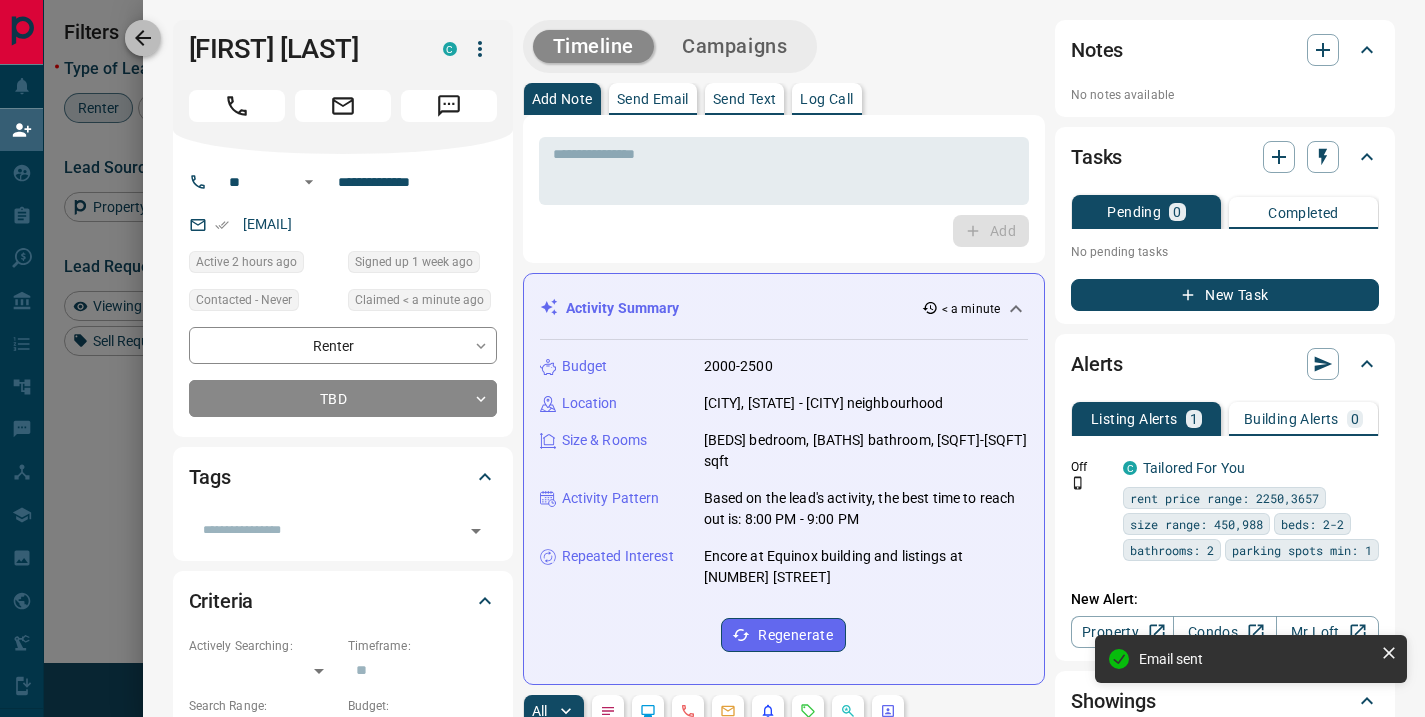 click 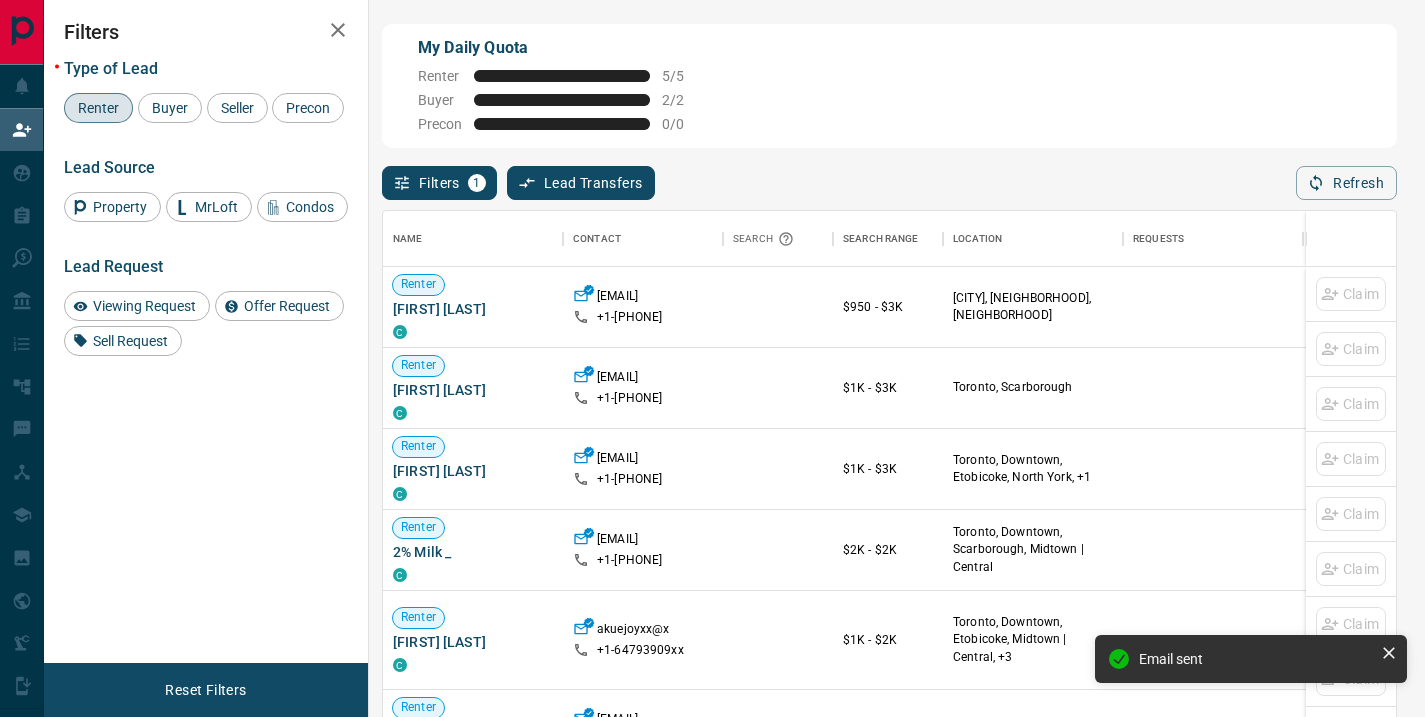 scroll, scrollTop: 16, scrollLeft: 16, axis: both 